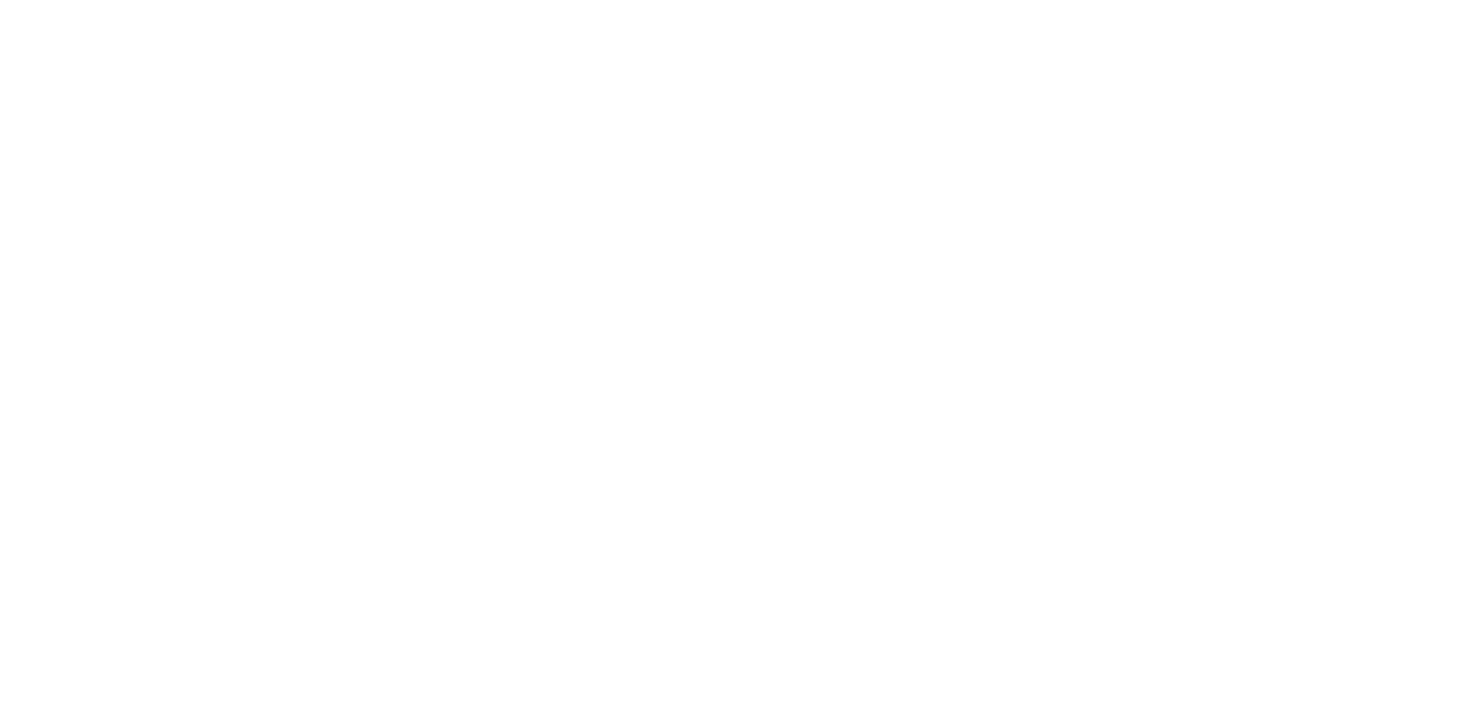scroll, scrollTop: 0, scrollLeft: 0, axis: both 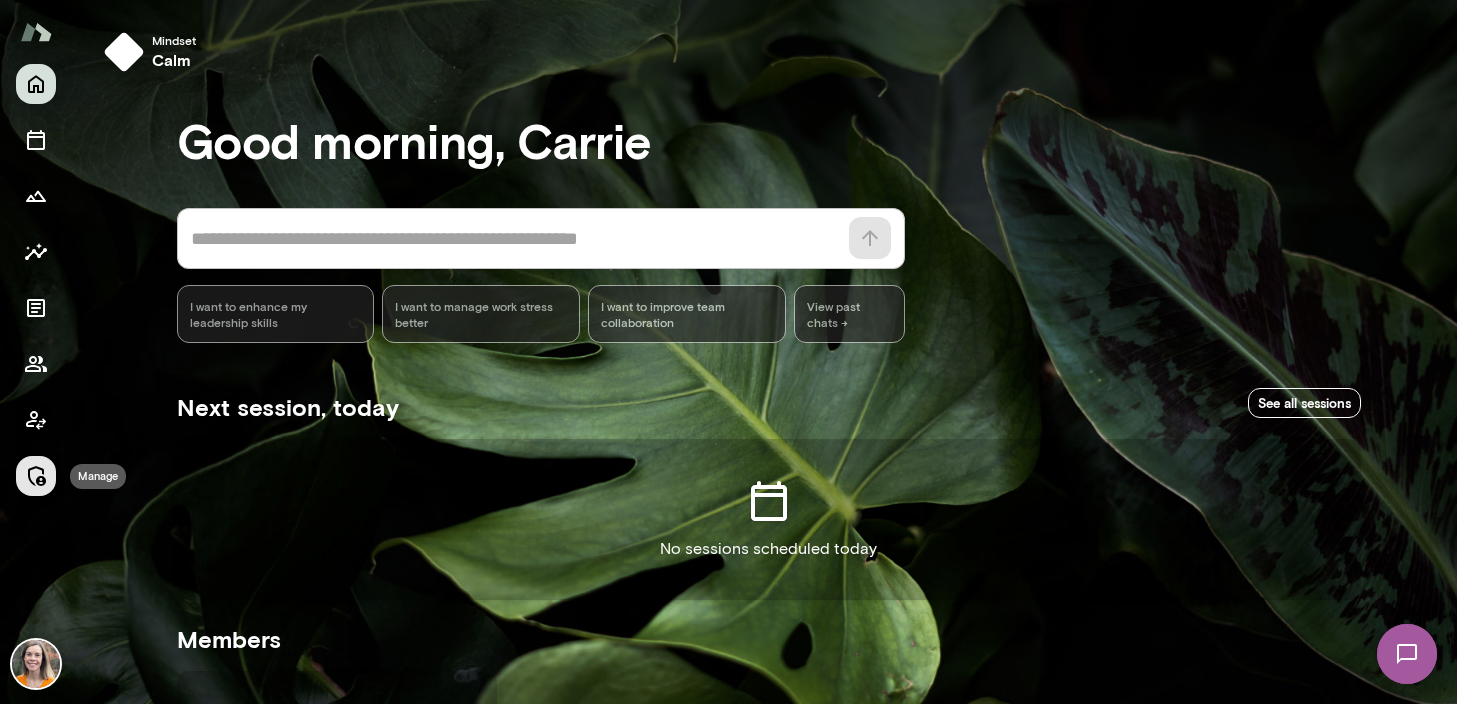click 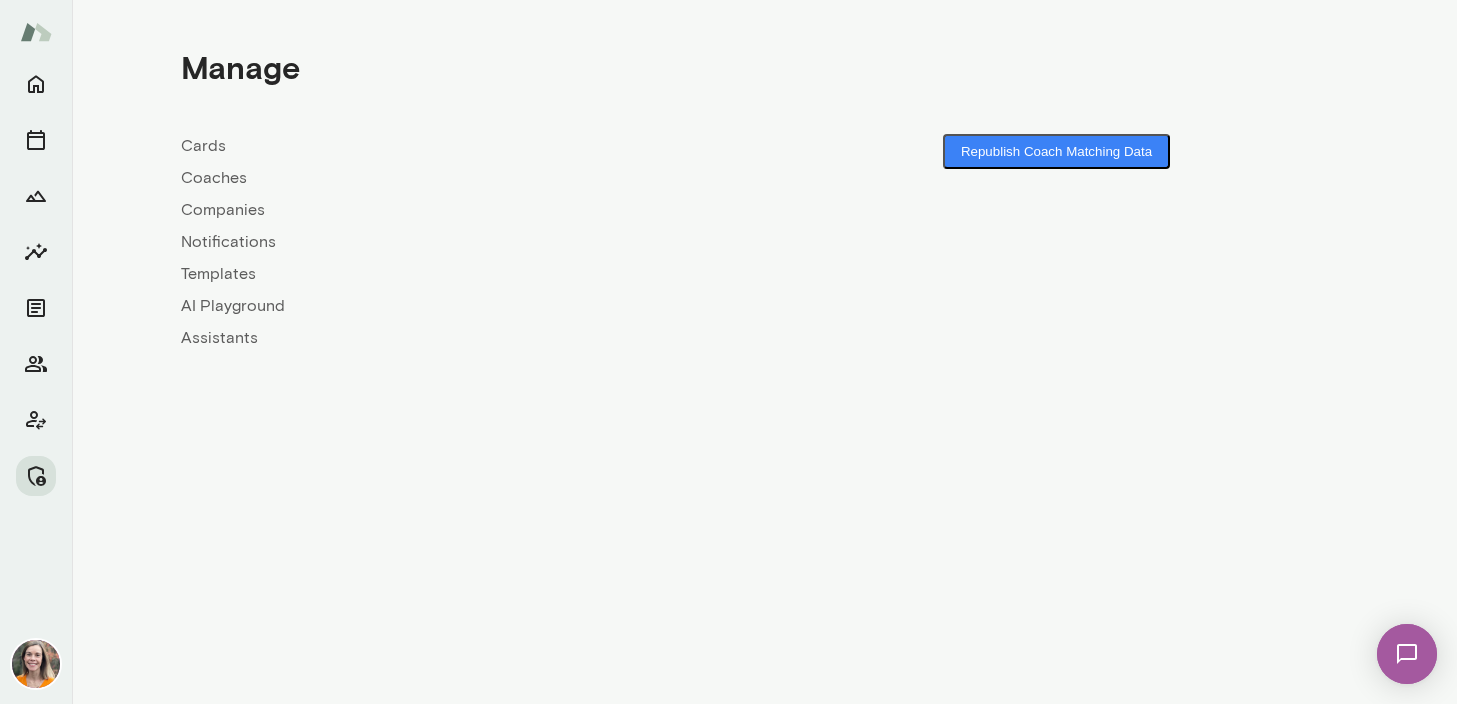 click on "Coaches" at bounding box center (473, 178) 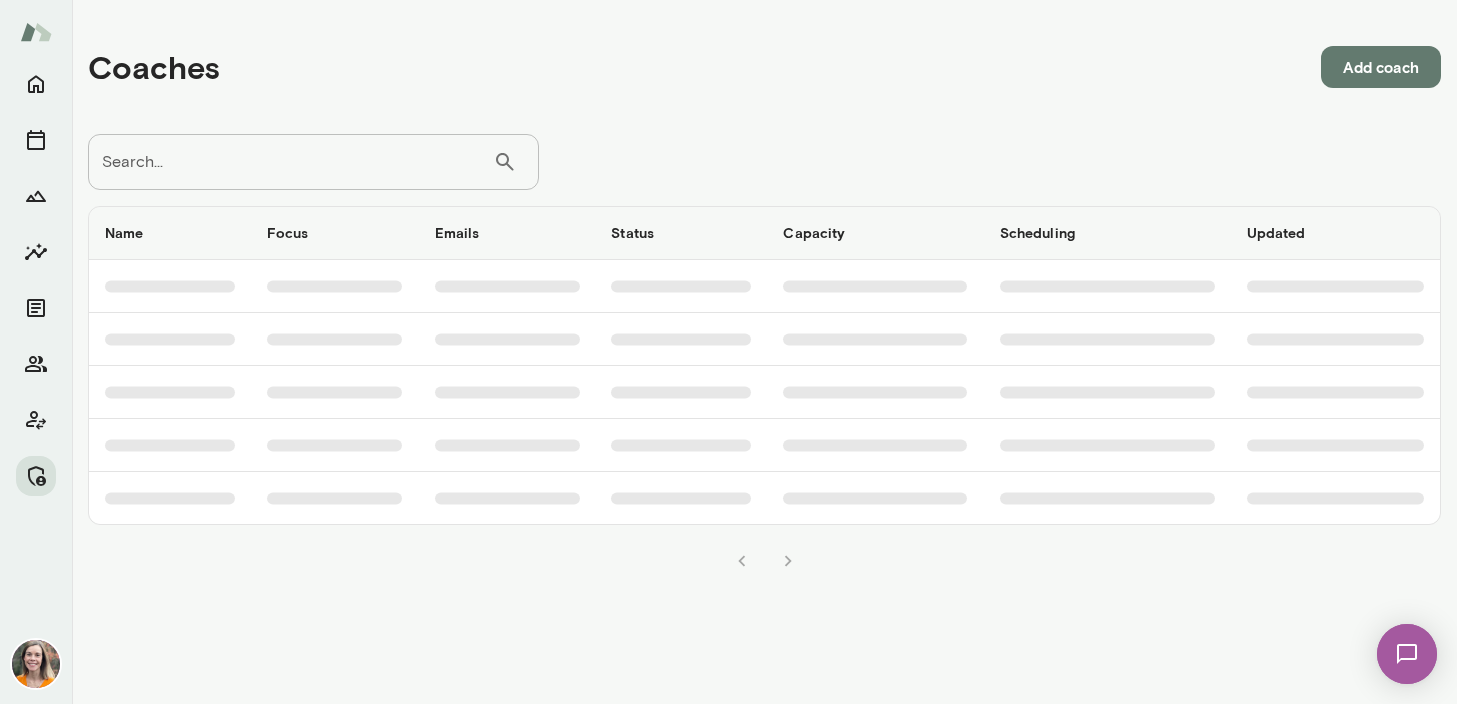 click on "Search..." at bounding box center [290, 162] 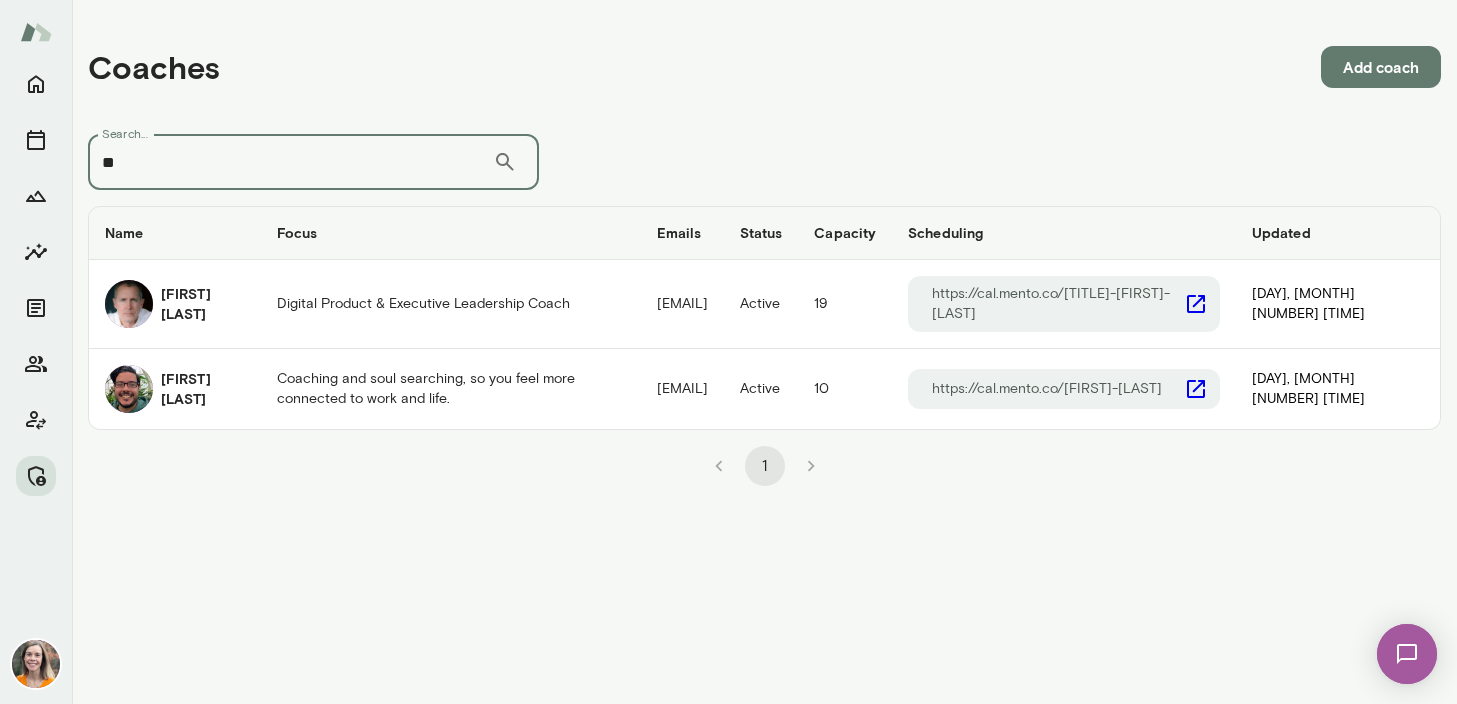 type on "*" 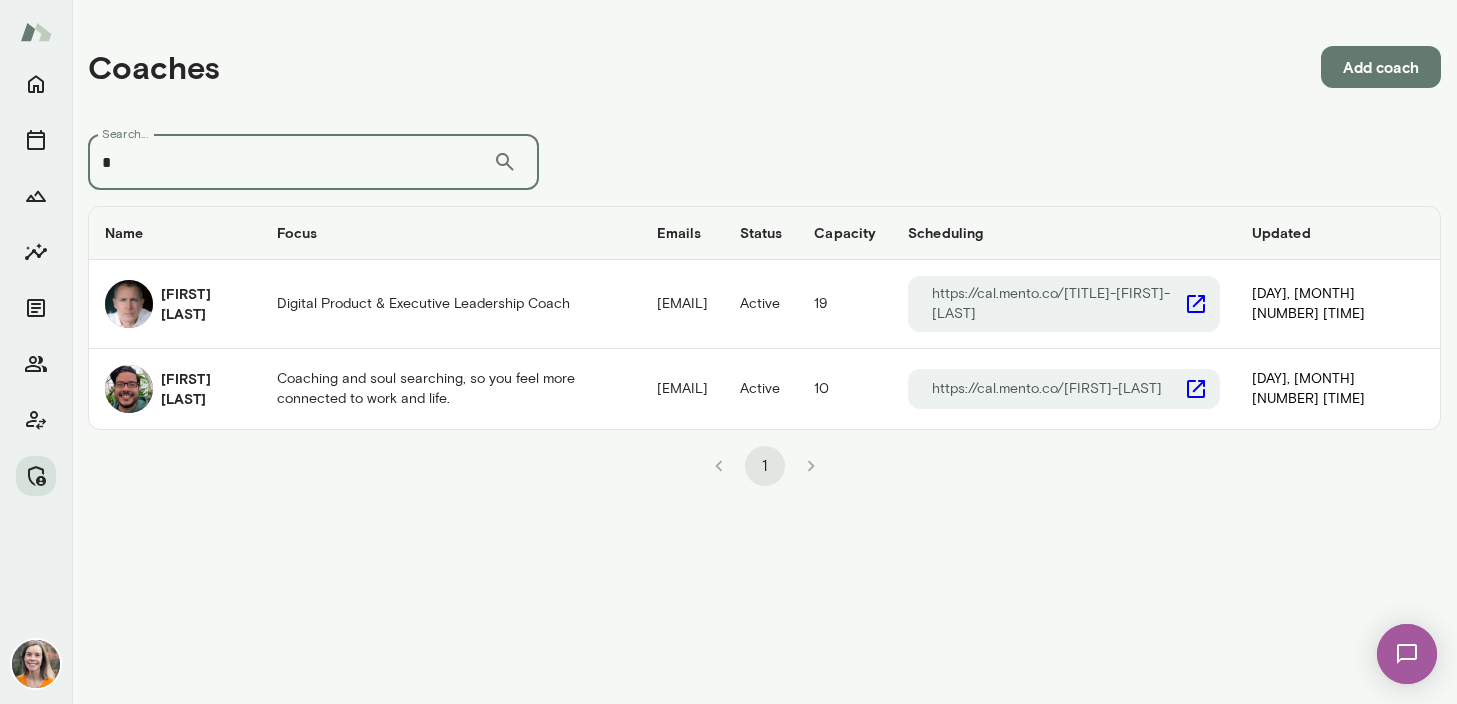 type 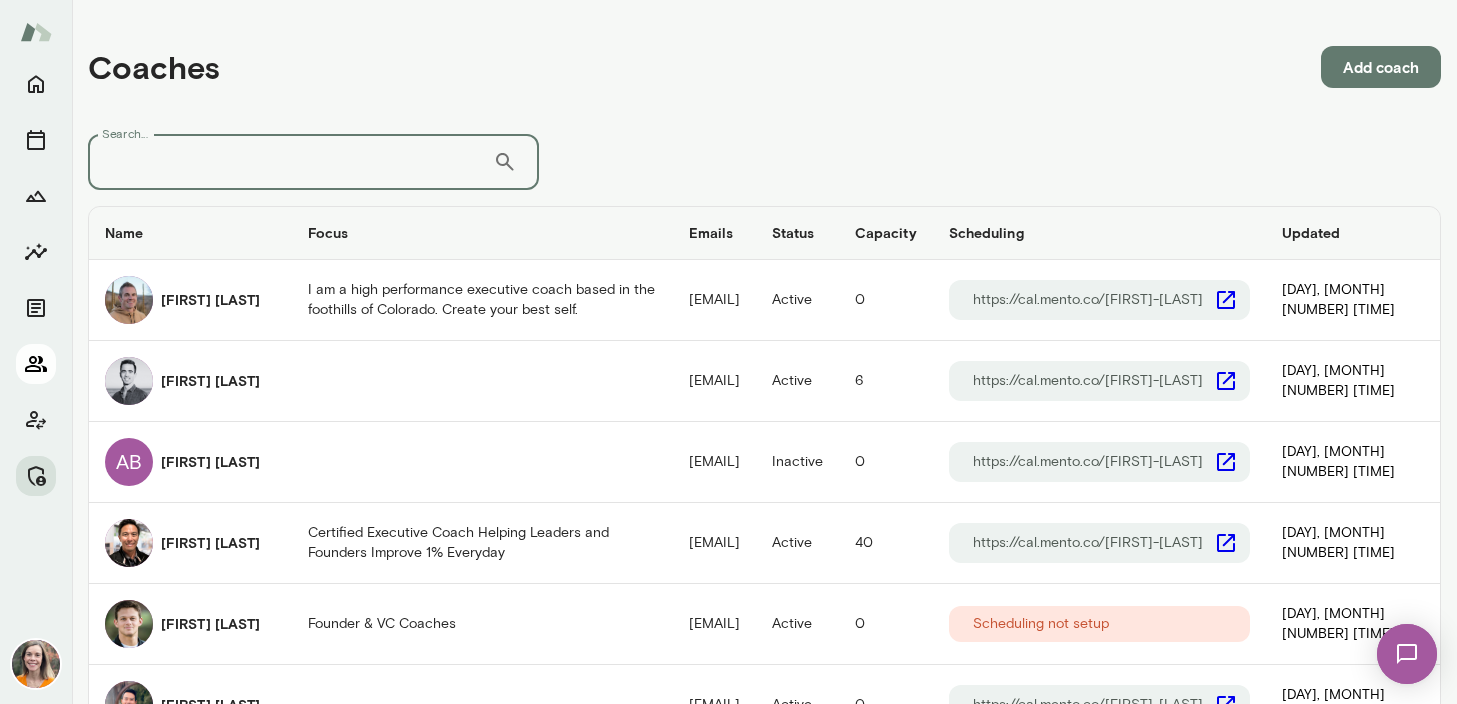 click 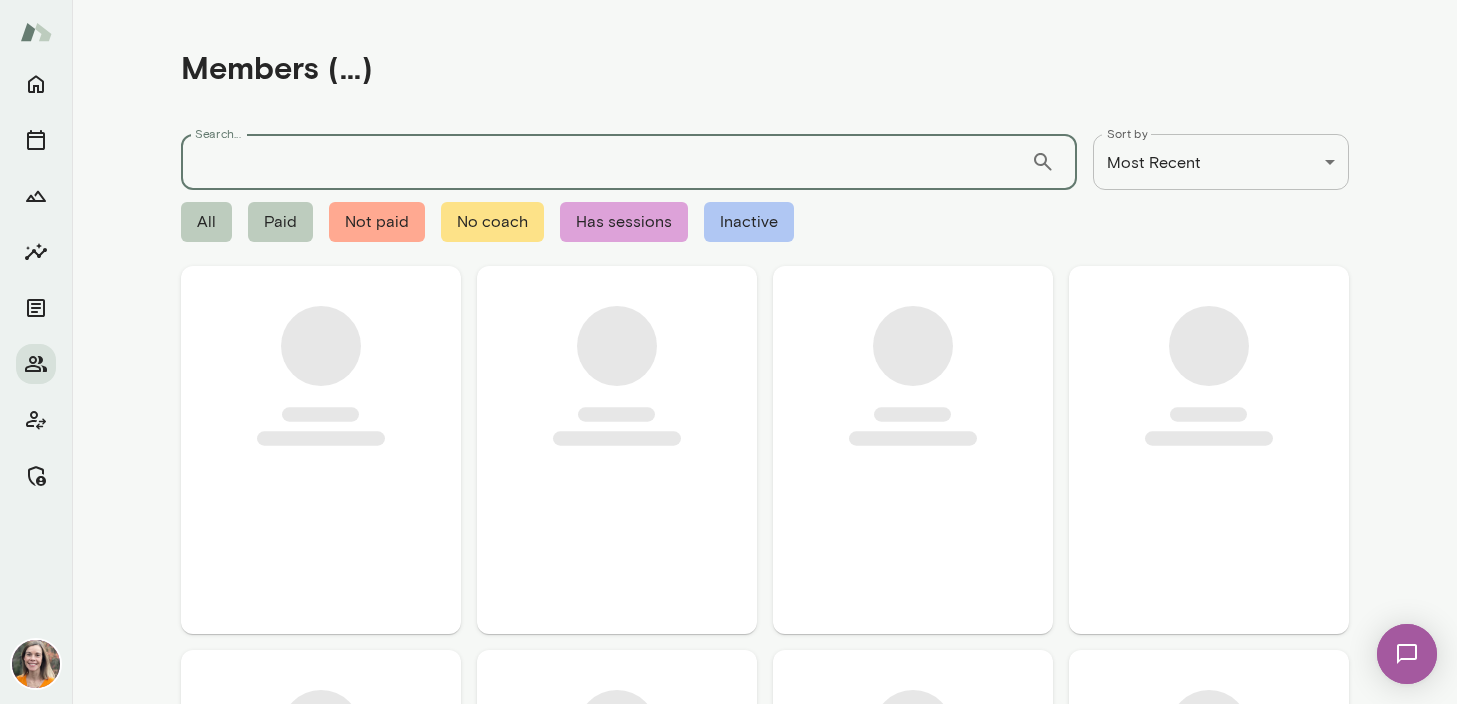 click on "Search..." at bounding box center [606, 162] 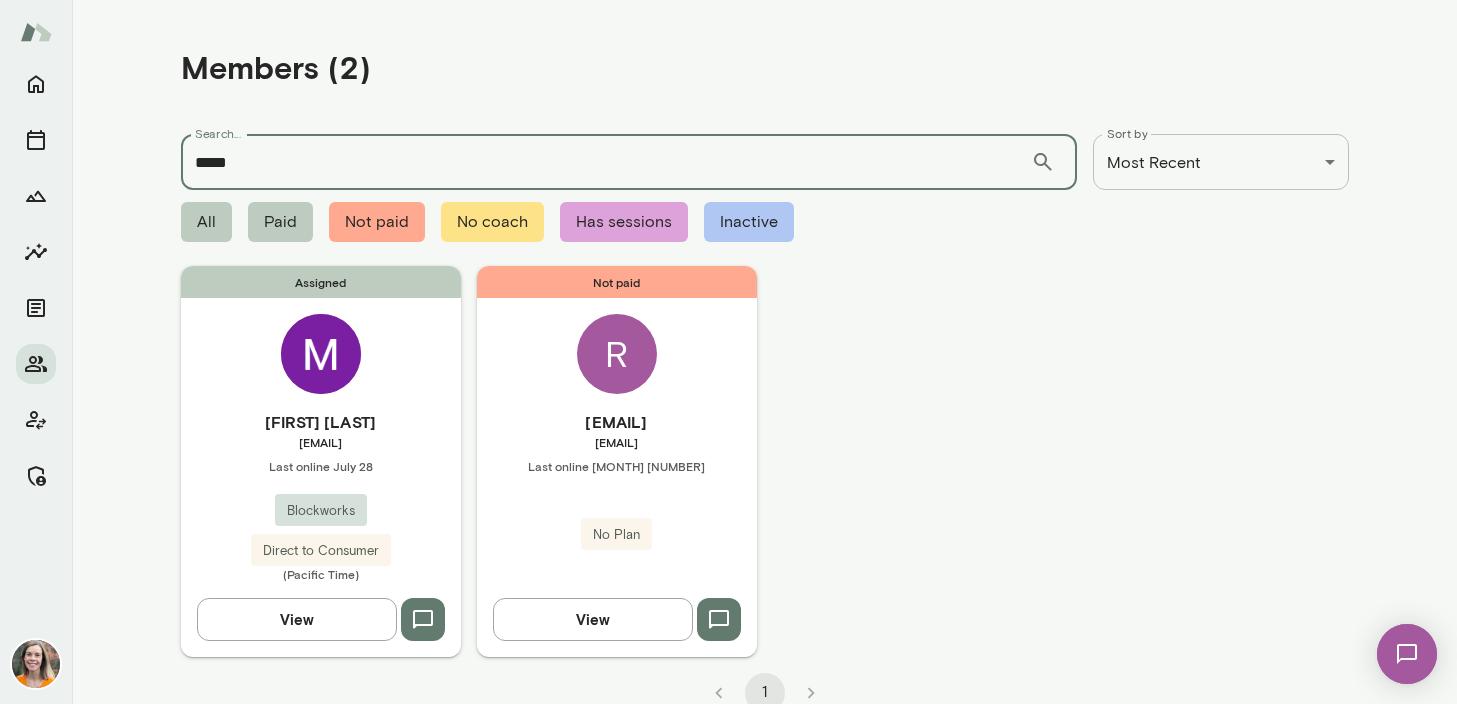 type on "*****" 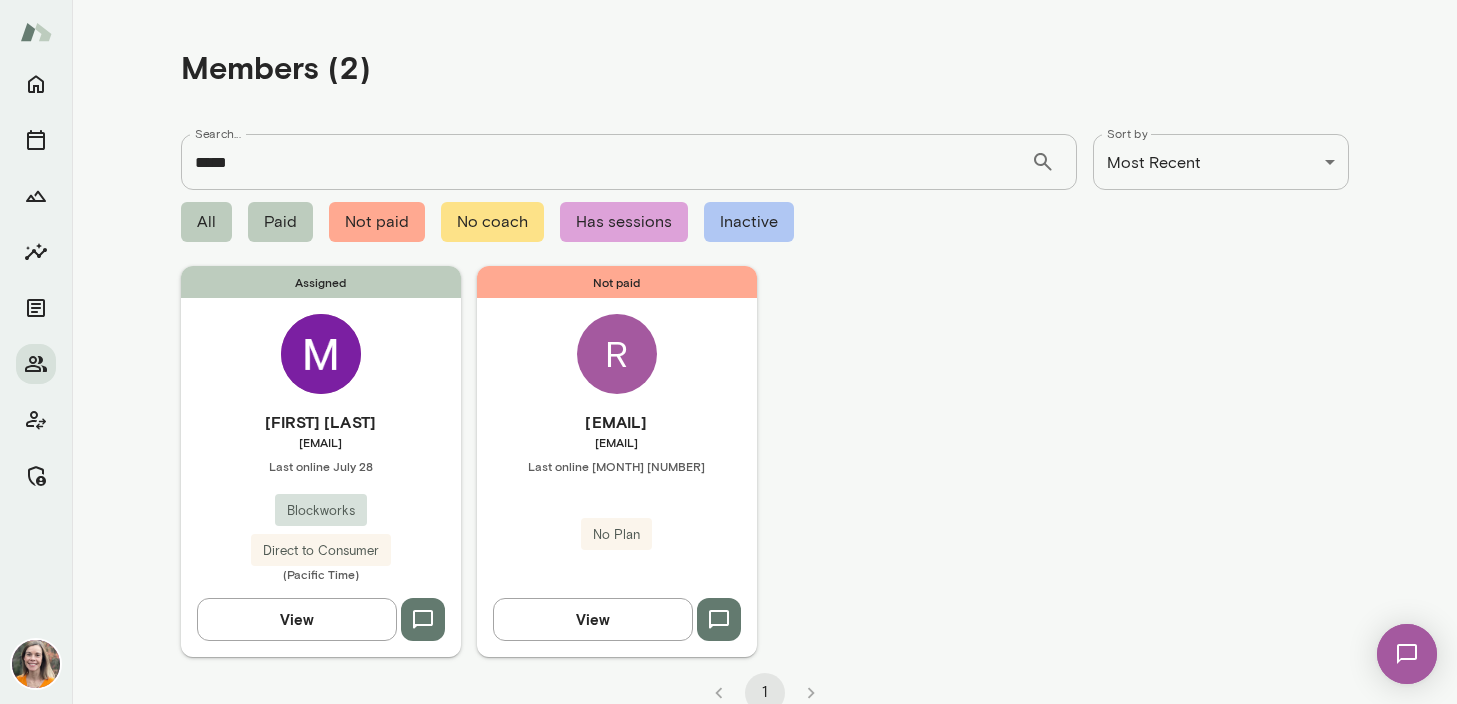 click on "Mikaela Kirby" at bounding box center (321, 422) 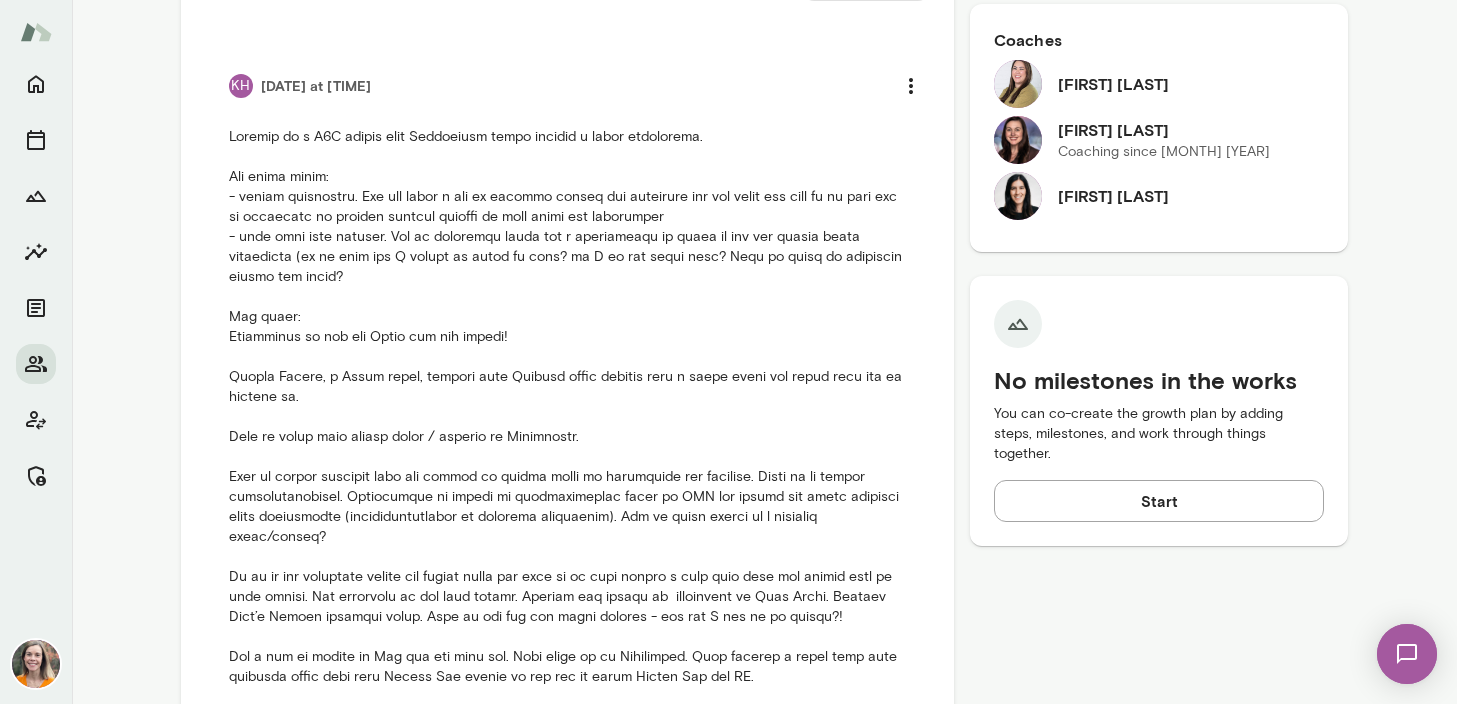 scroll, scrollTop: 0, scrollLeft: 0, axis: both 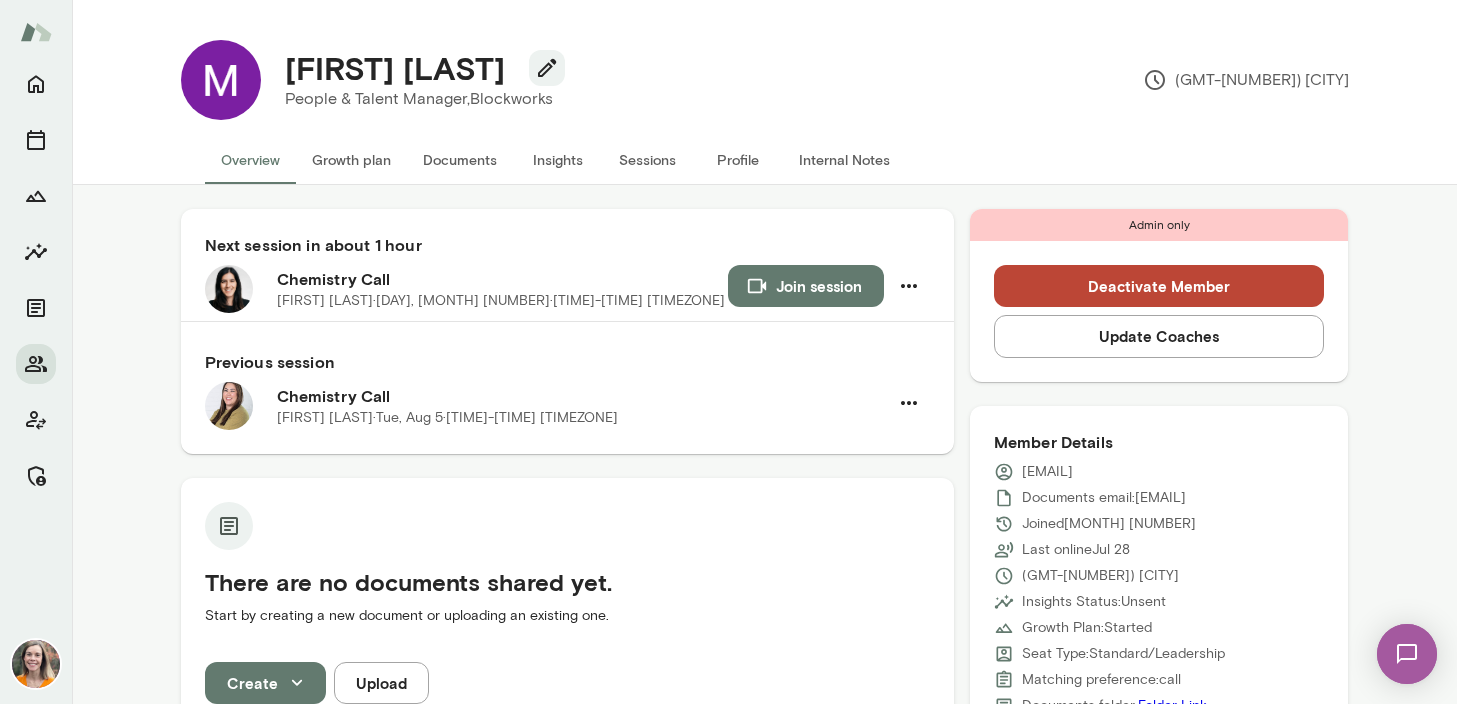 click on "Sessions" at bounding box center (648, 160) 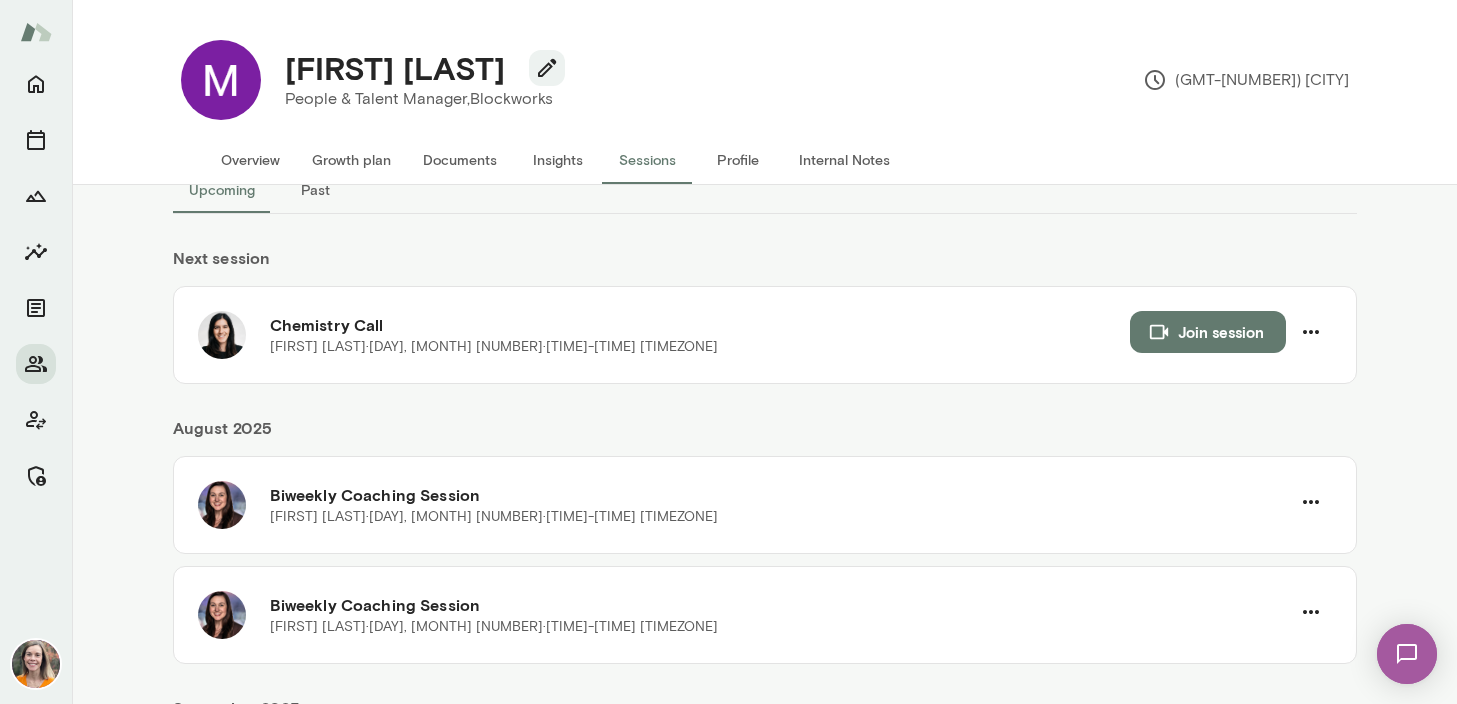 scroll, scrollTop: 52, scrollLeft: 0, axis: vertical 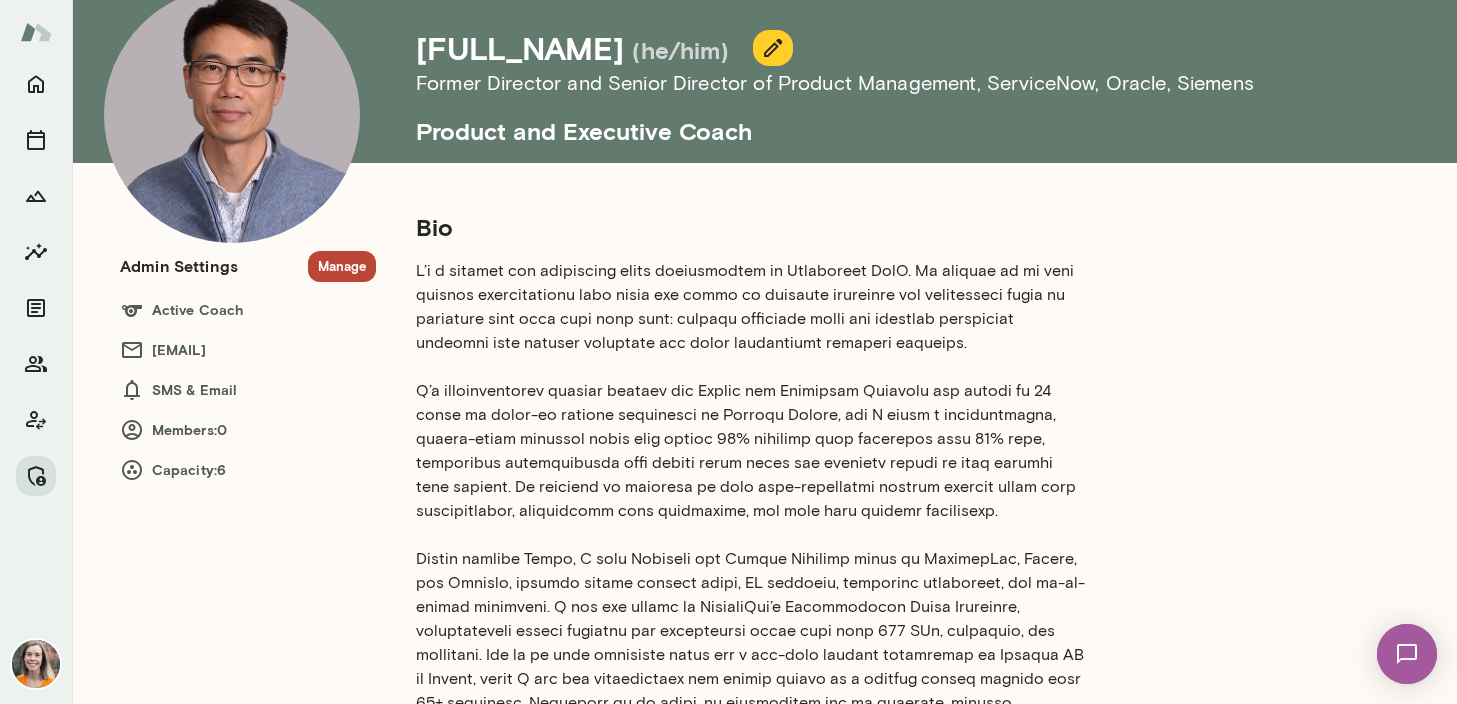 click 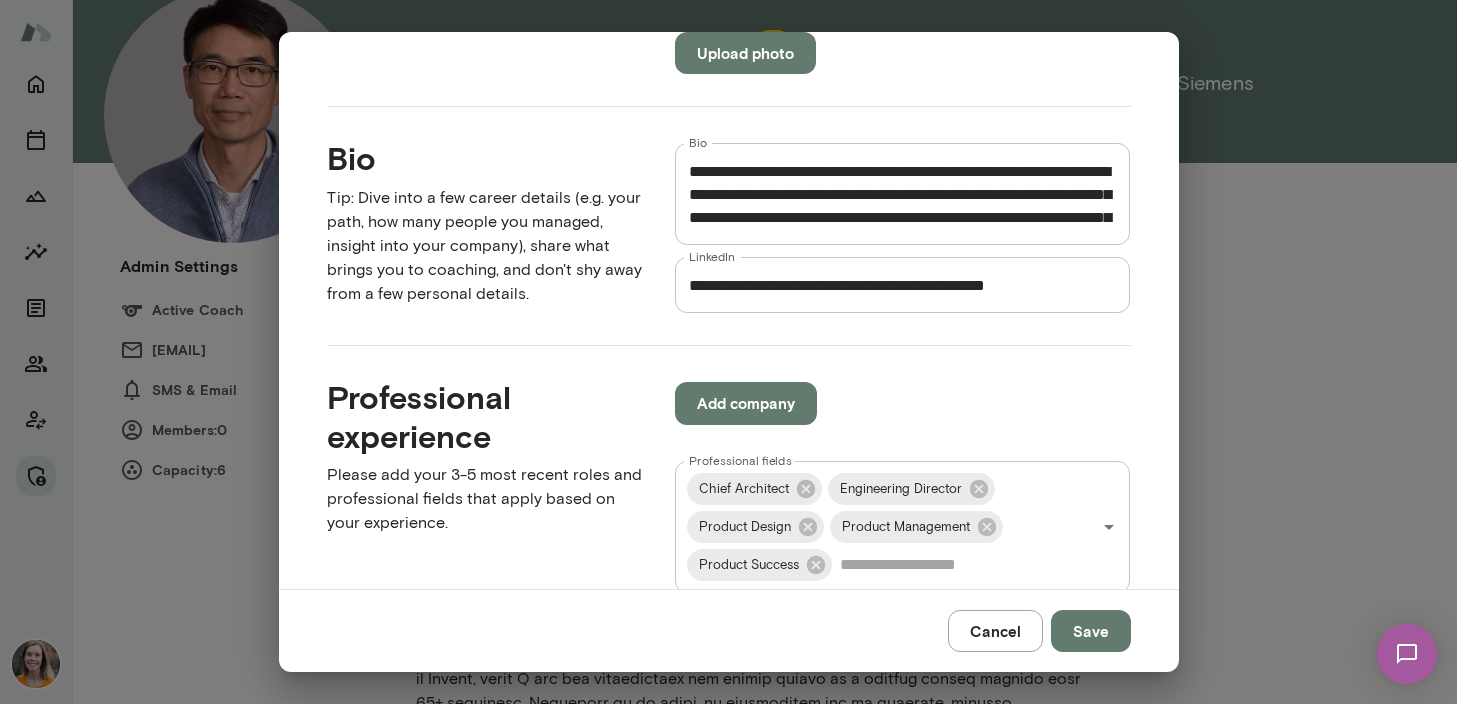 scroll, scrollTop: 620, scrollLeft: 0, axis: vertical 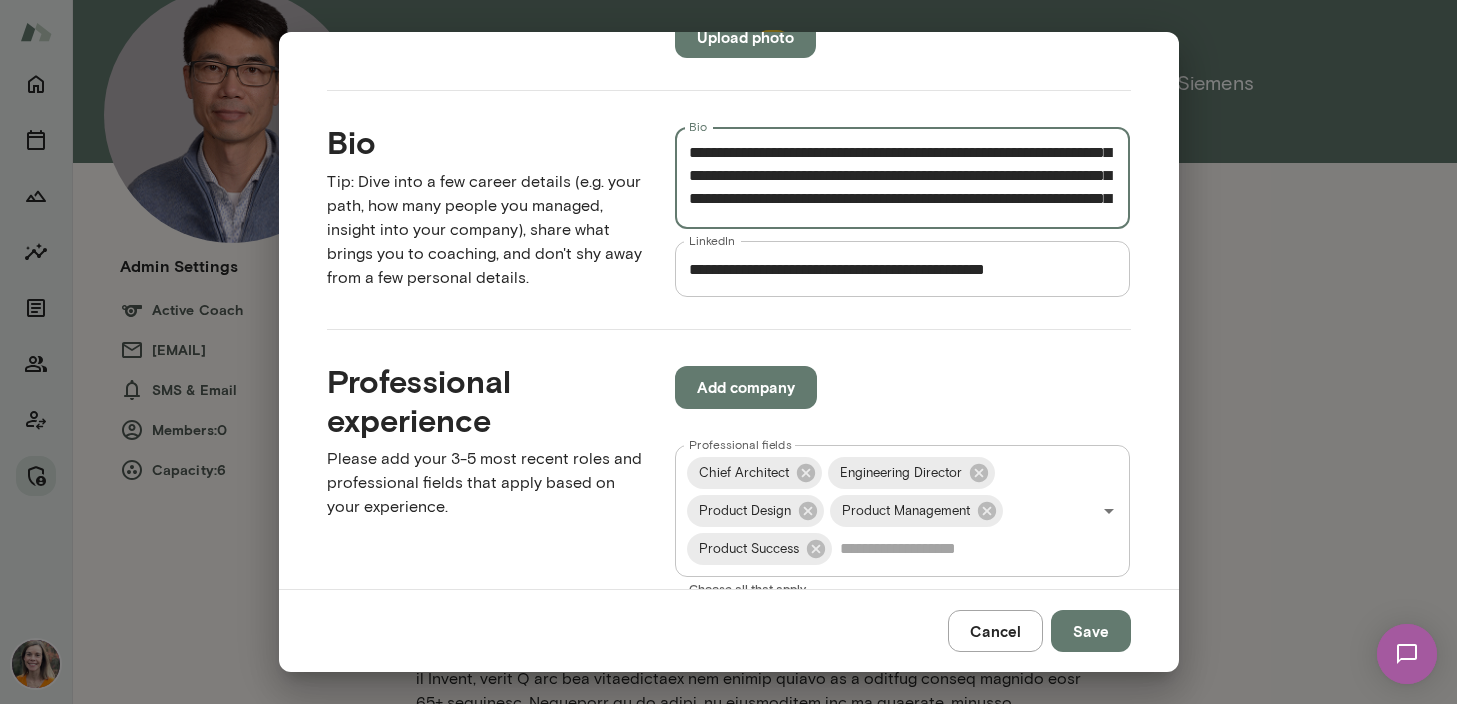 drag, startPoint x: 845, startPoint y: 176, endPoint x: 688, endPoint y: 174, distance: 157.01274 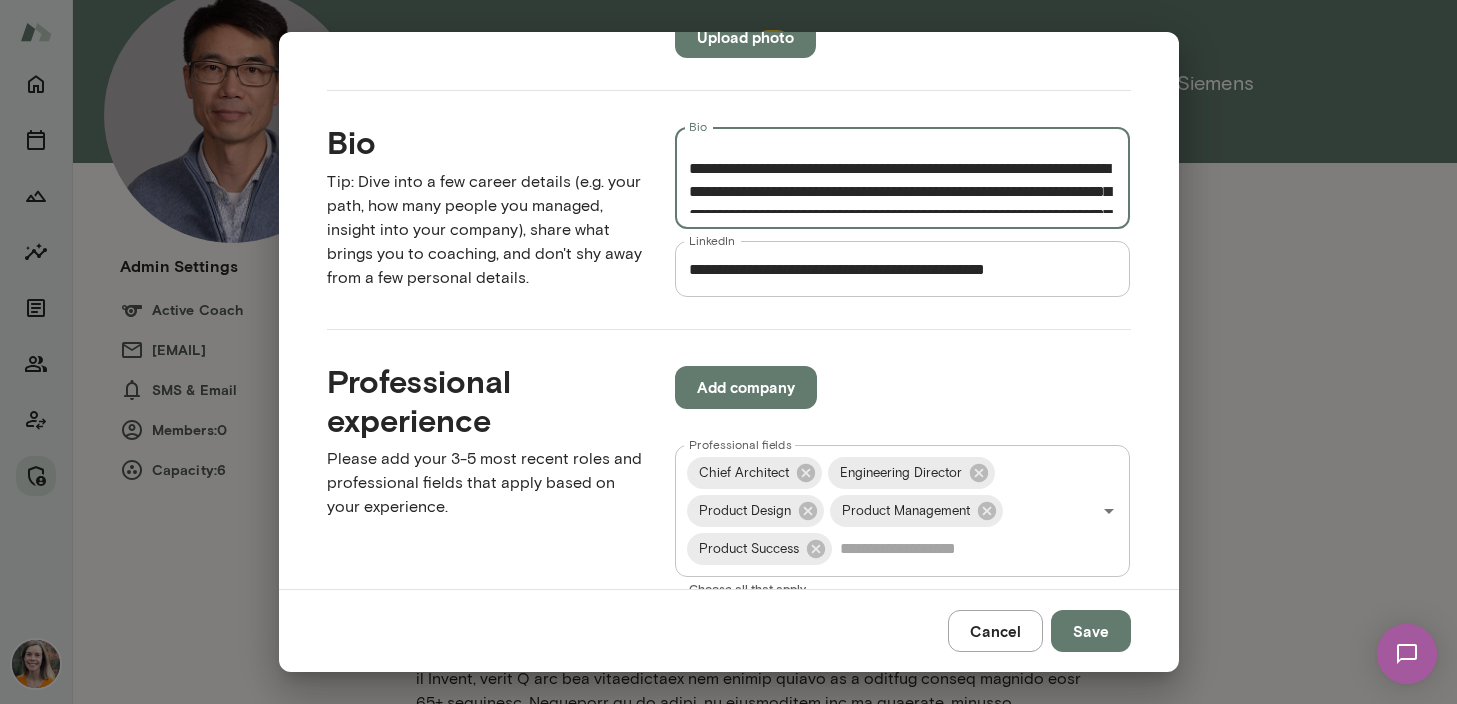 scroll, scrollTop: 794, scrollLeft: 0, axis: vertical 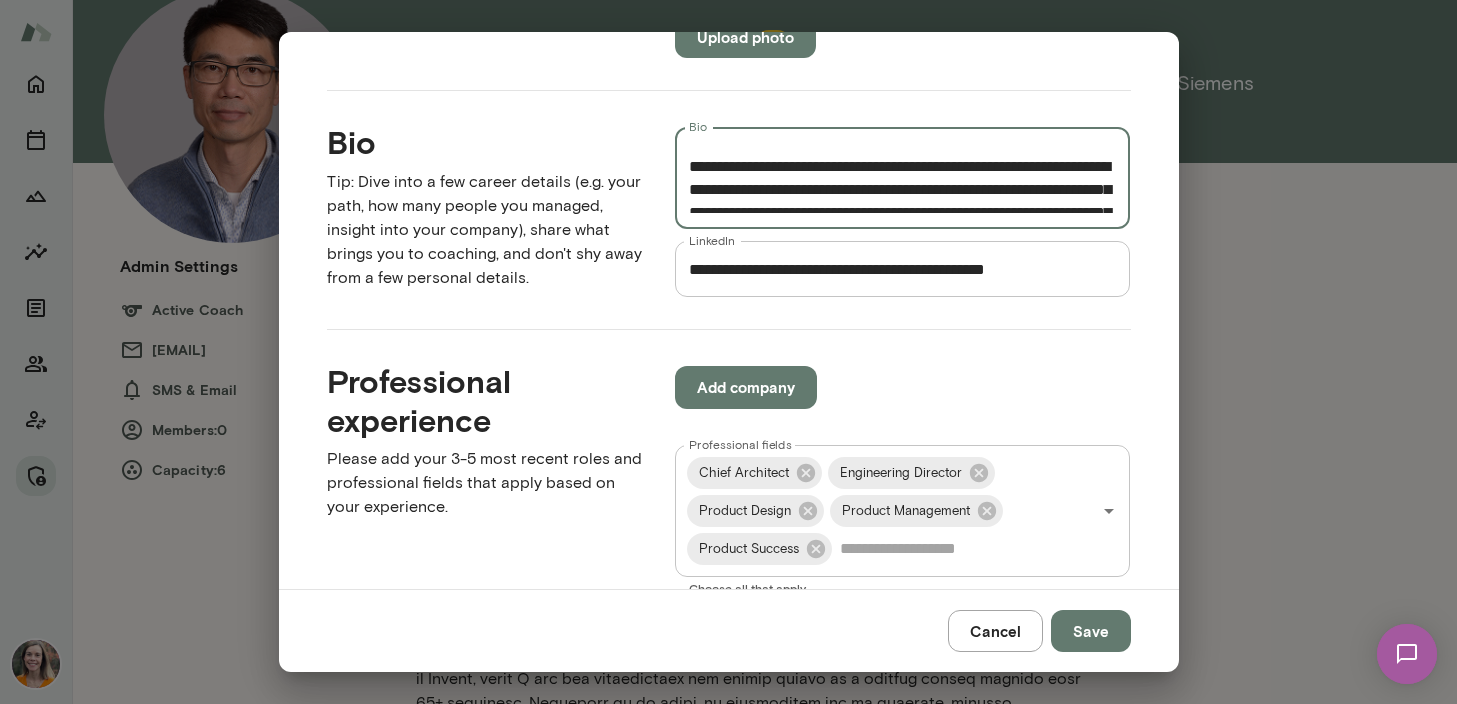click on "Bio" at bounding box center (903, 178) 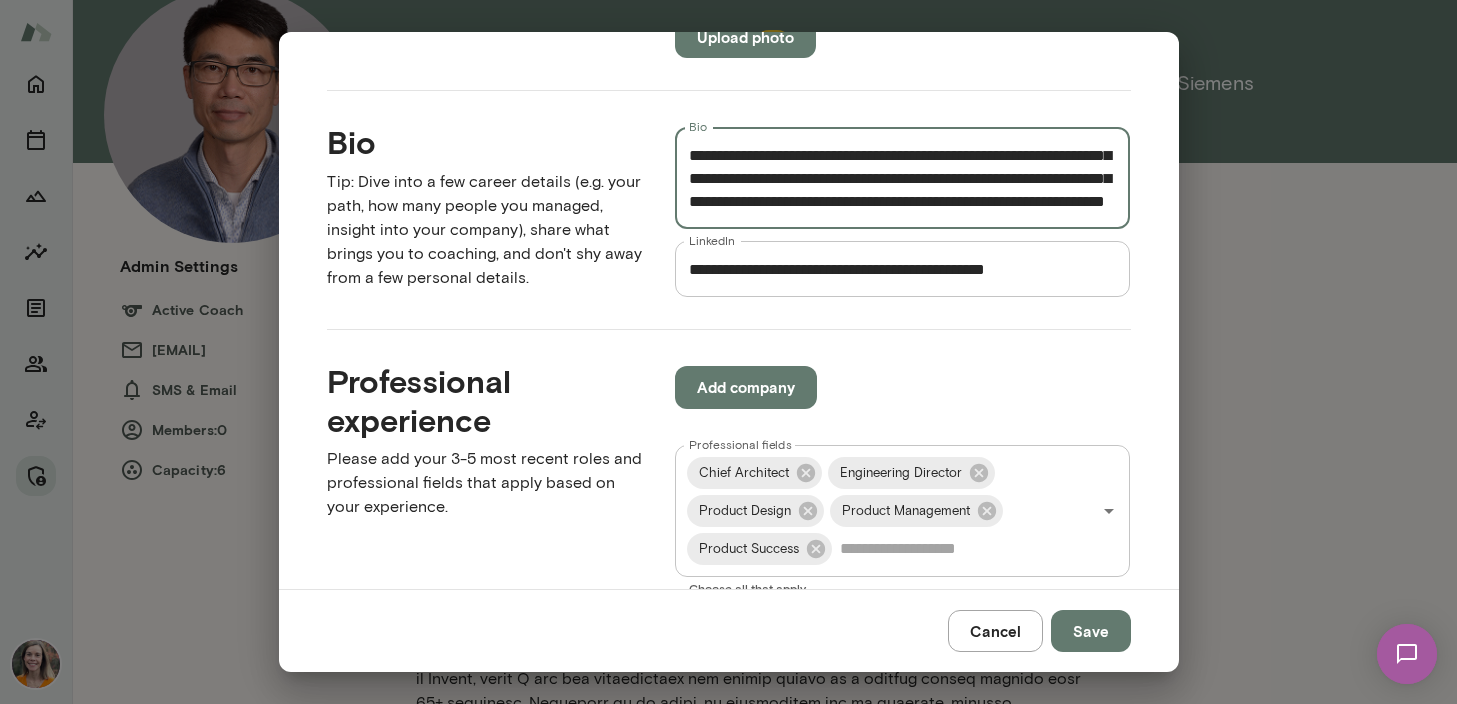 scroll, scrollTop: 1035, scrollLeft: 0, axis: vertical 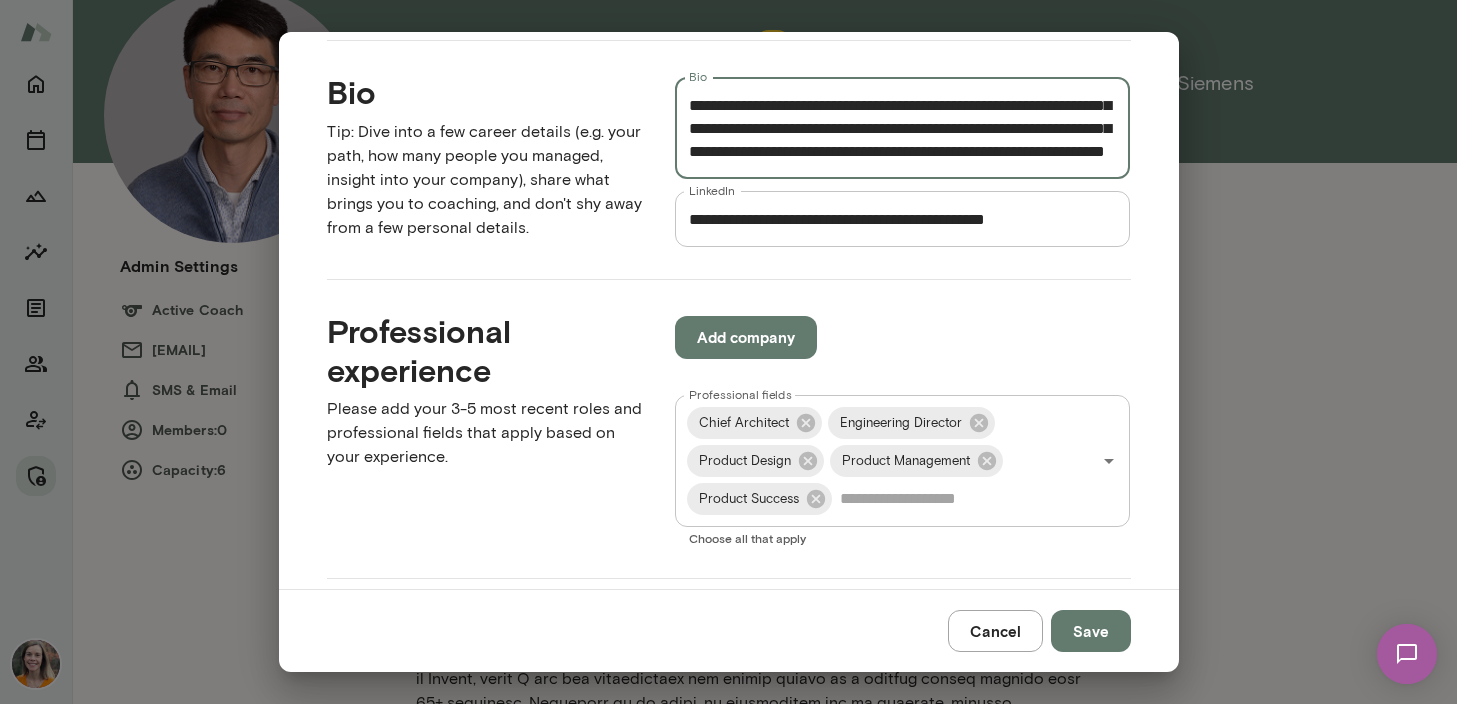 type on "**********" 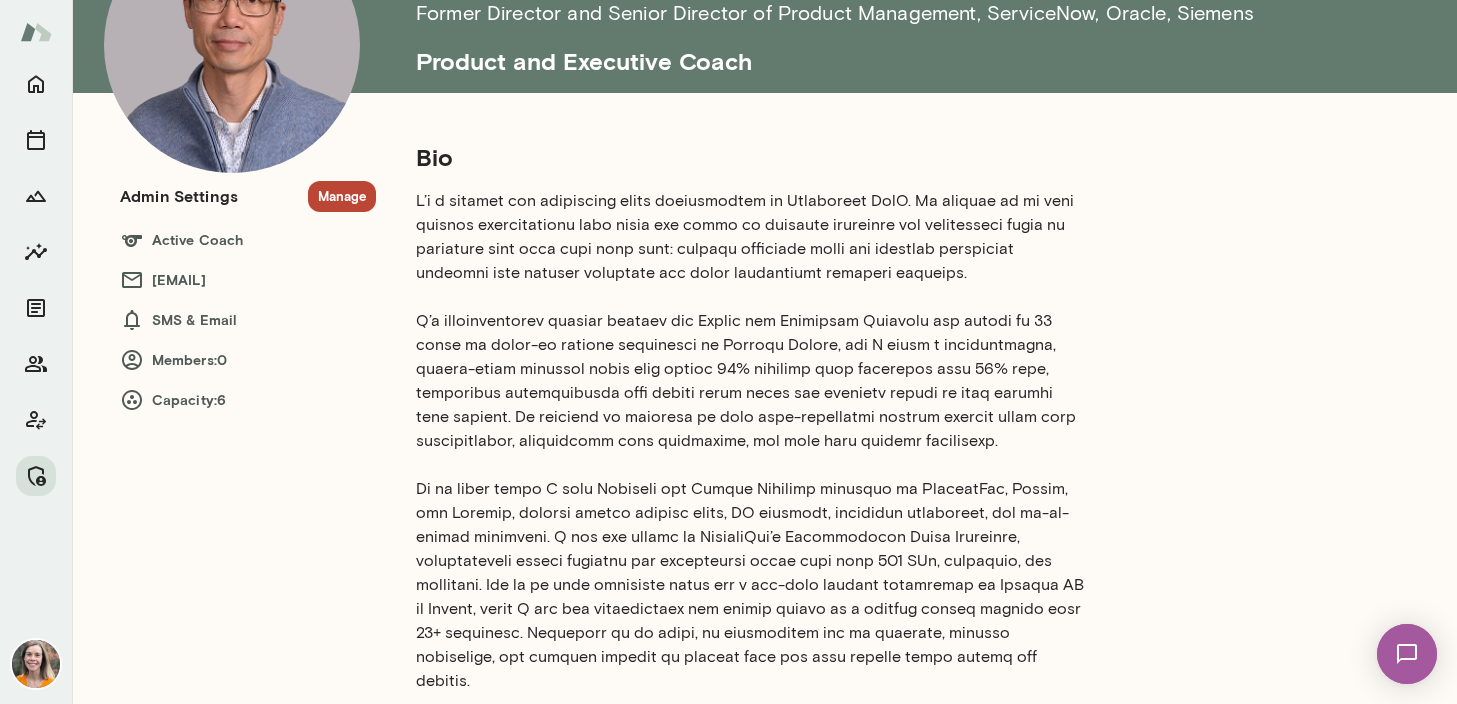 scroll, scrollTop: 178, scrollLeft: 0, axis: vertical 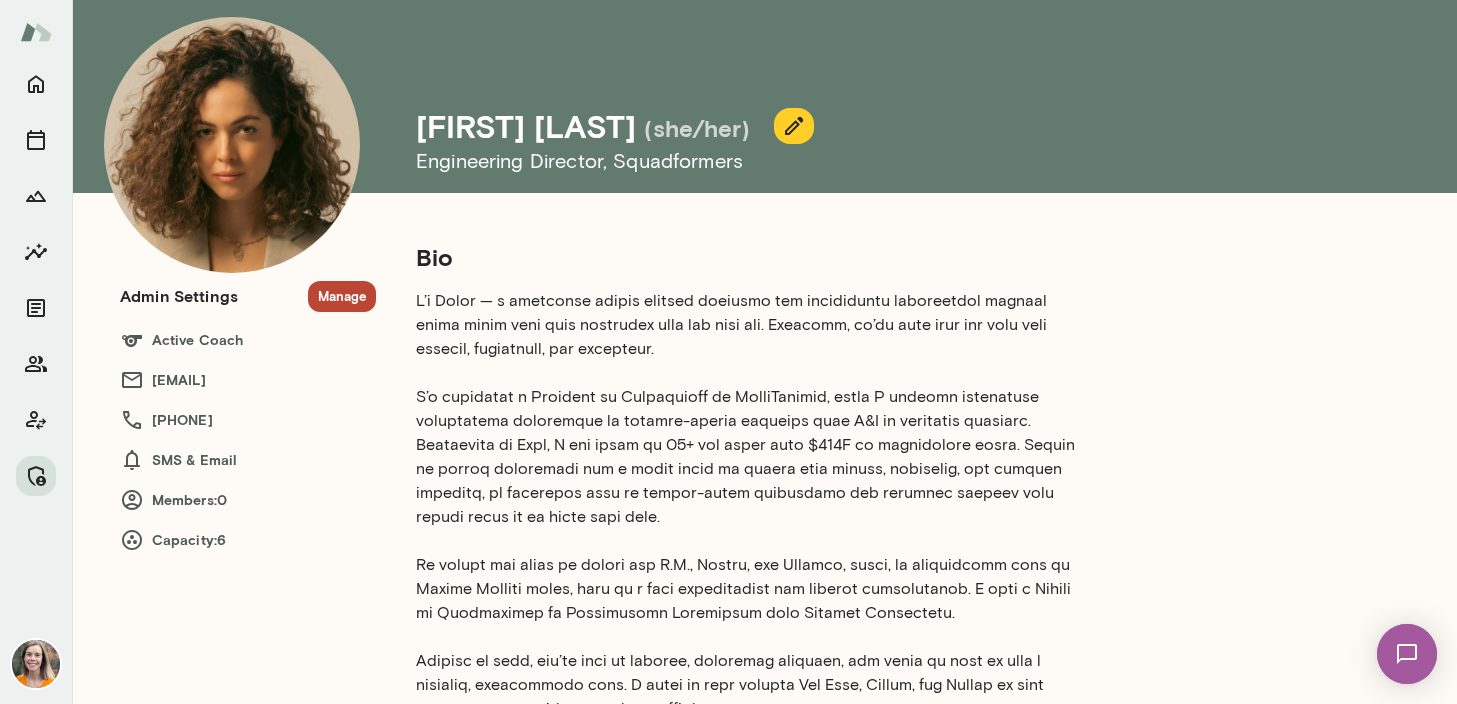 click 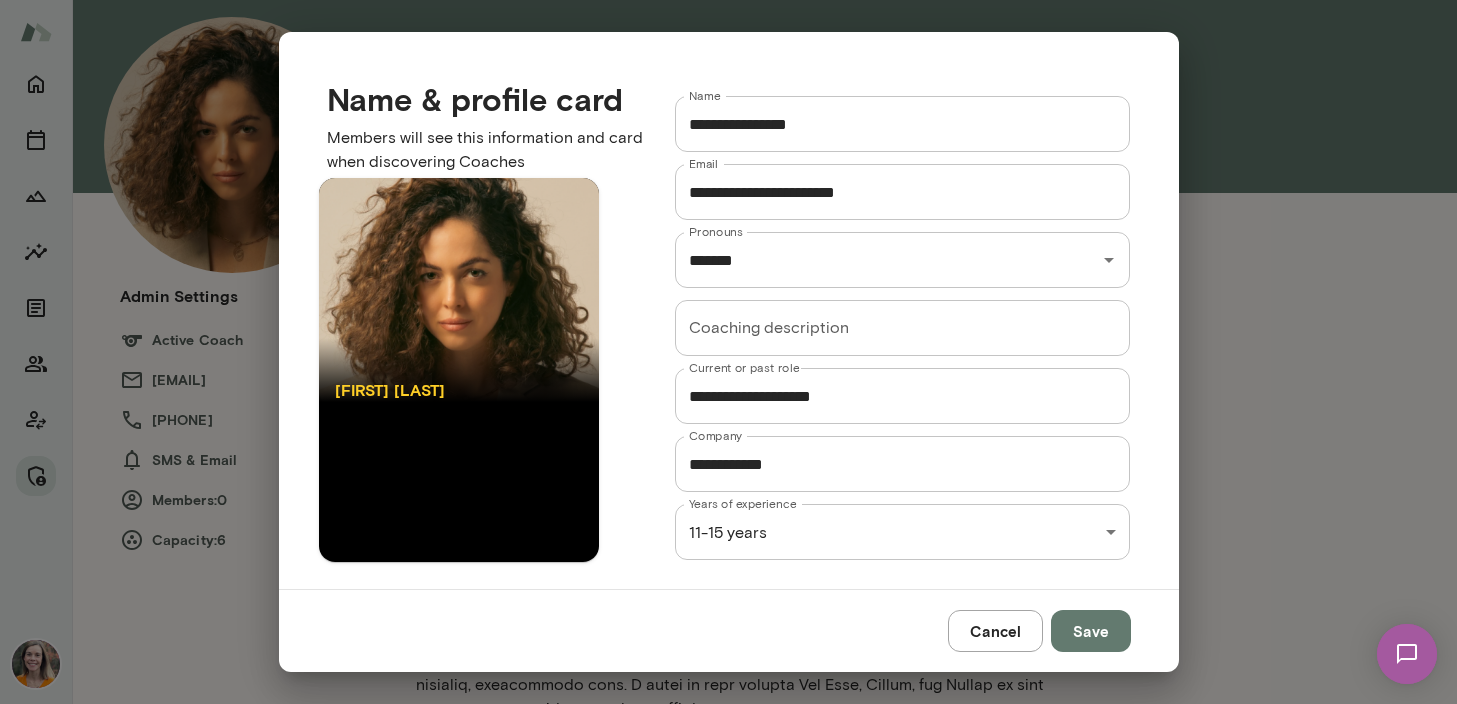 click on "Coaching description" at bounding box center [903, 328] 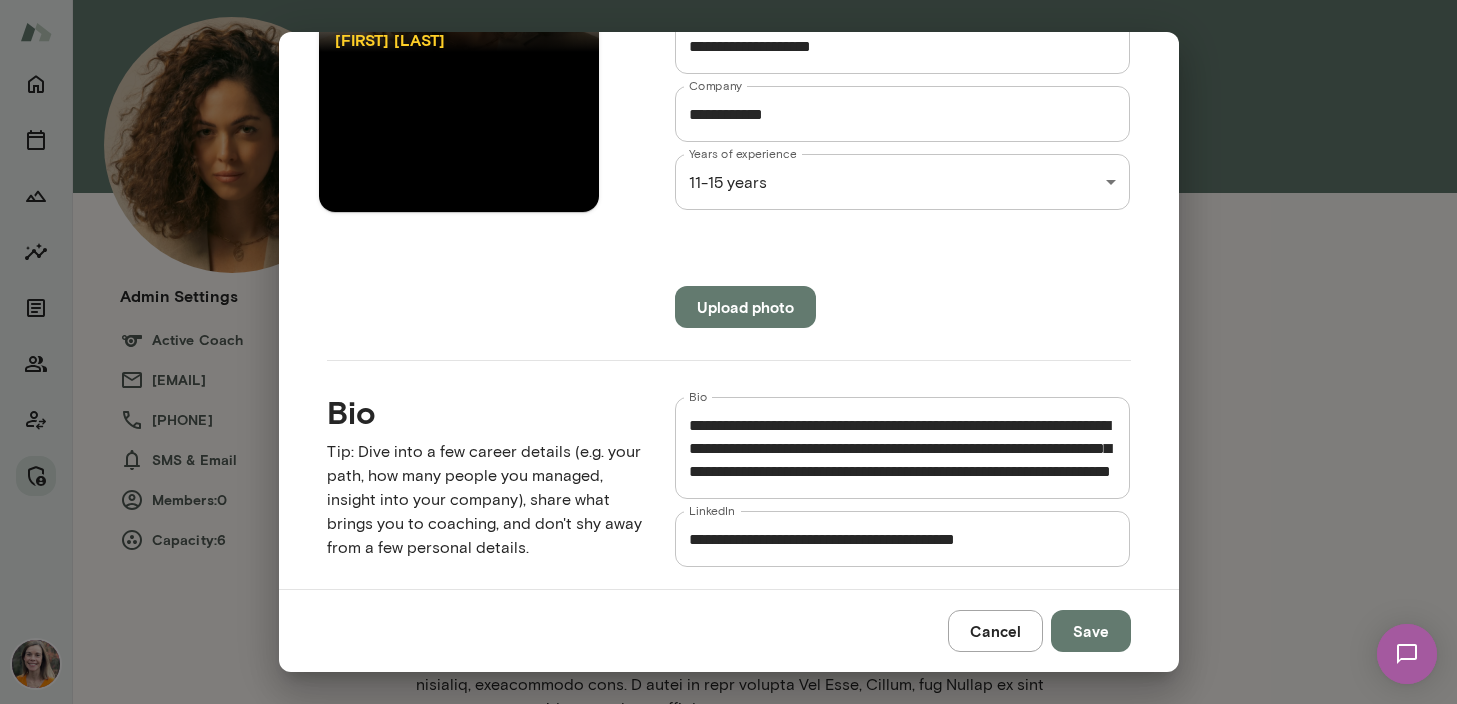scroll, scrollTop: 360, scrollLeft: 0, axis: vertical 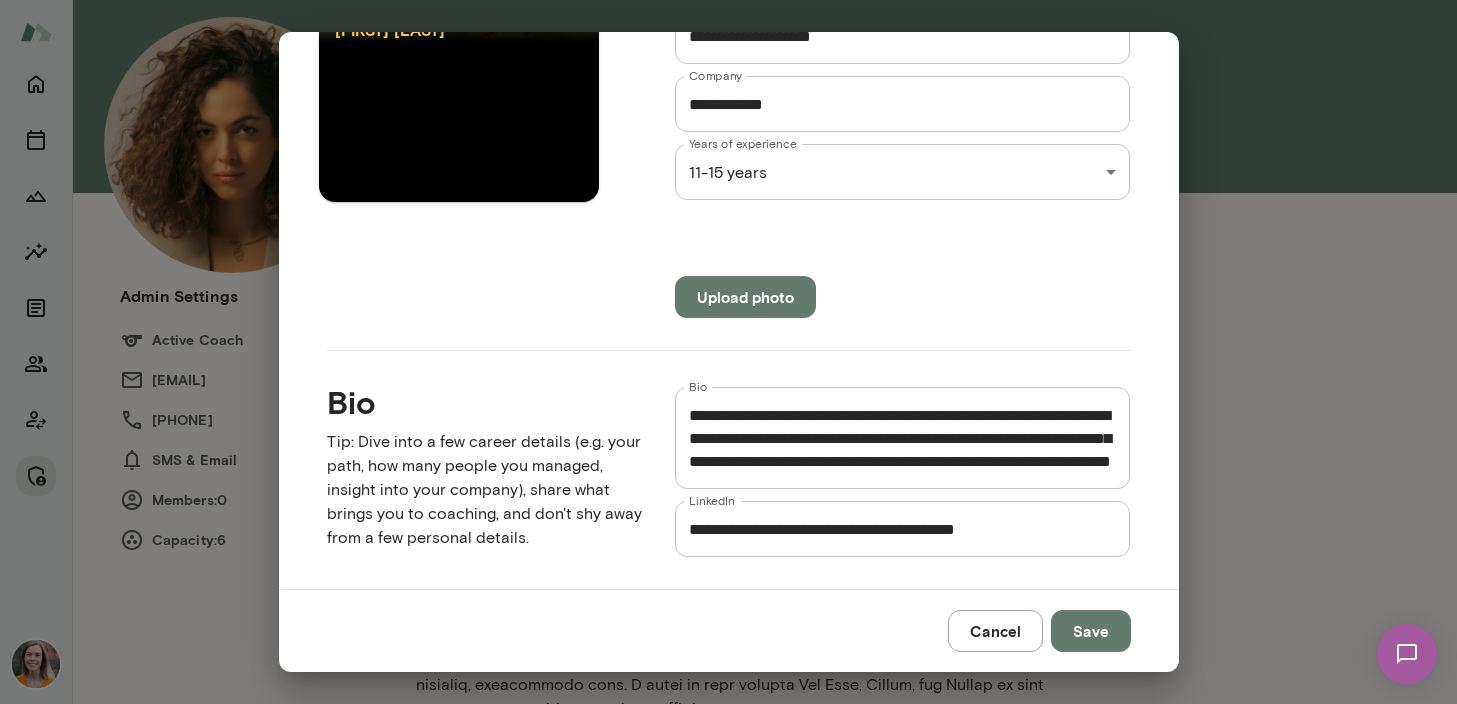 type on "**********" 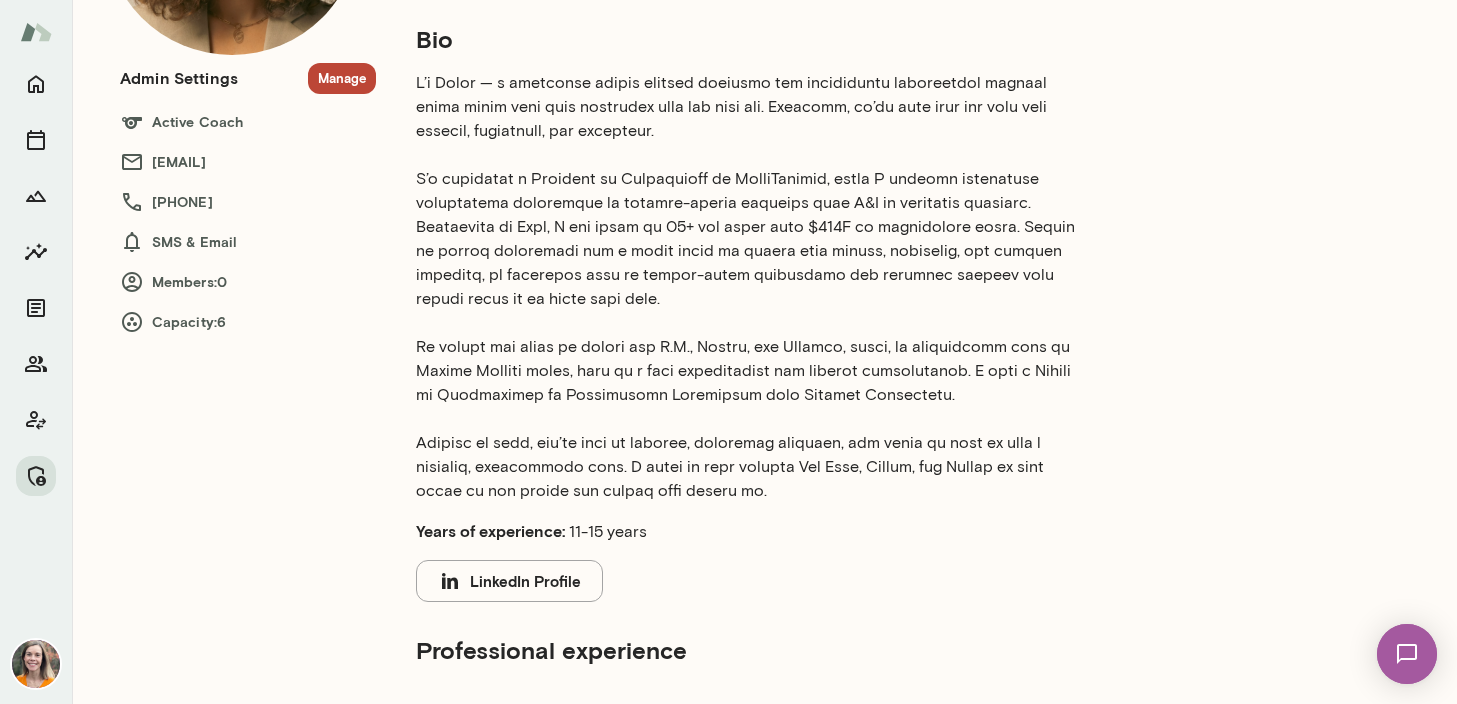 scroll, scrollTop: 283, scrollLeft: 0, axis: vertical 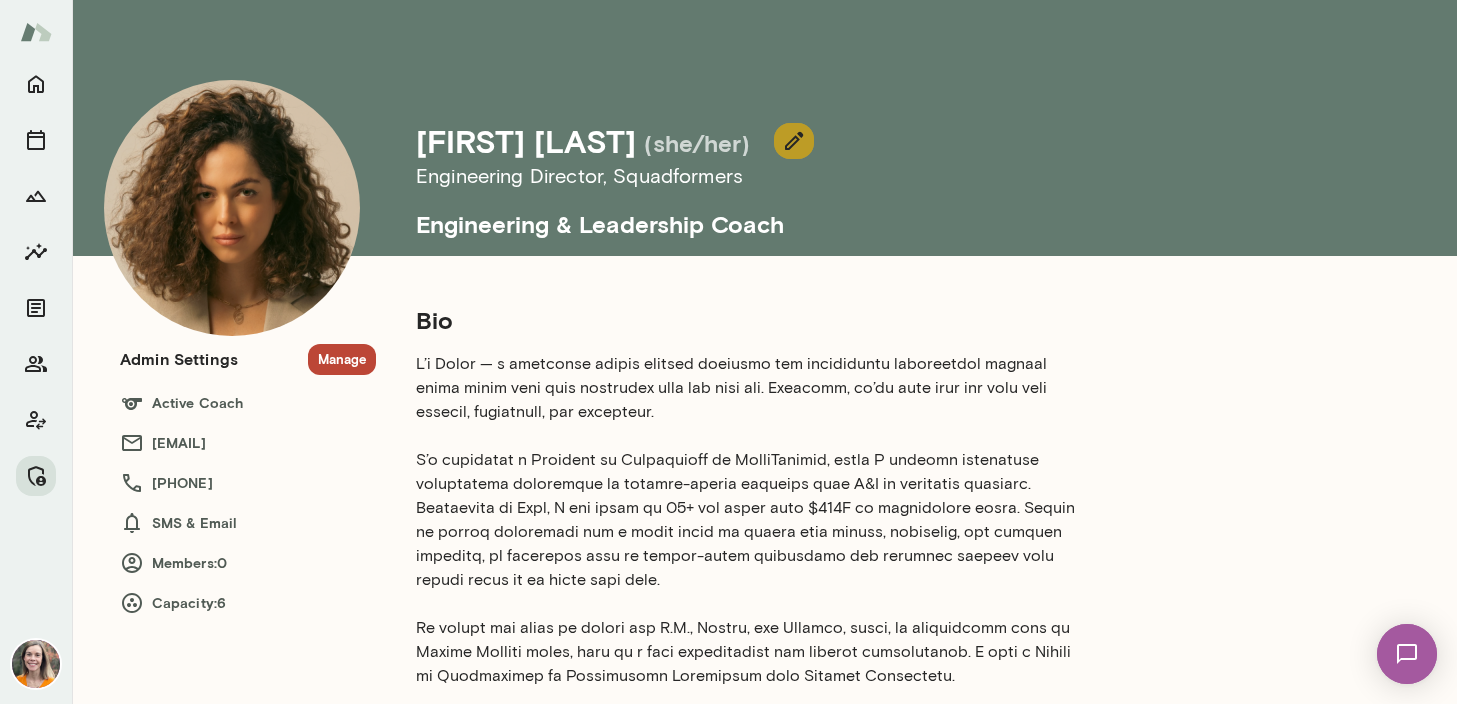 click 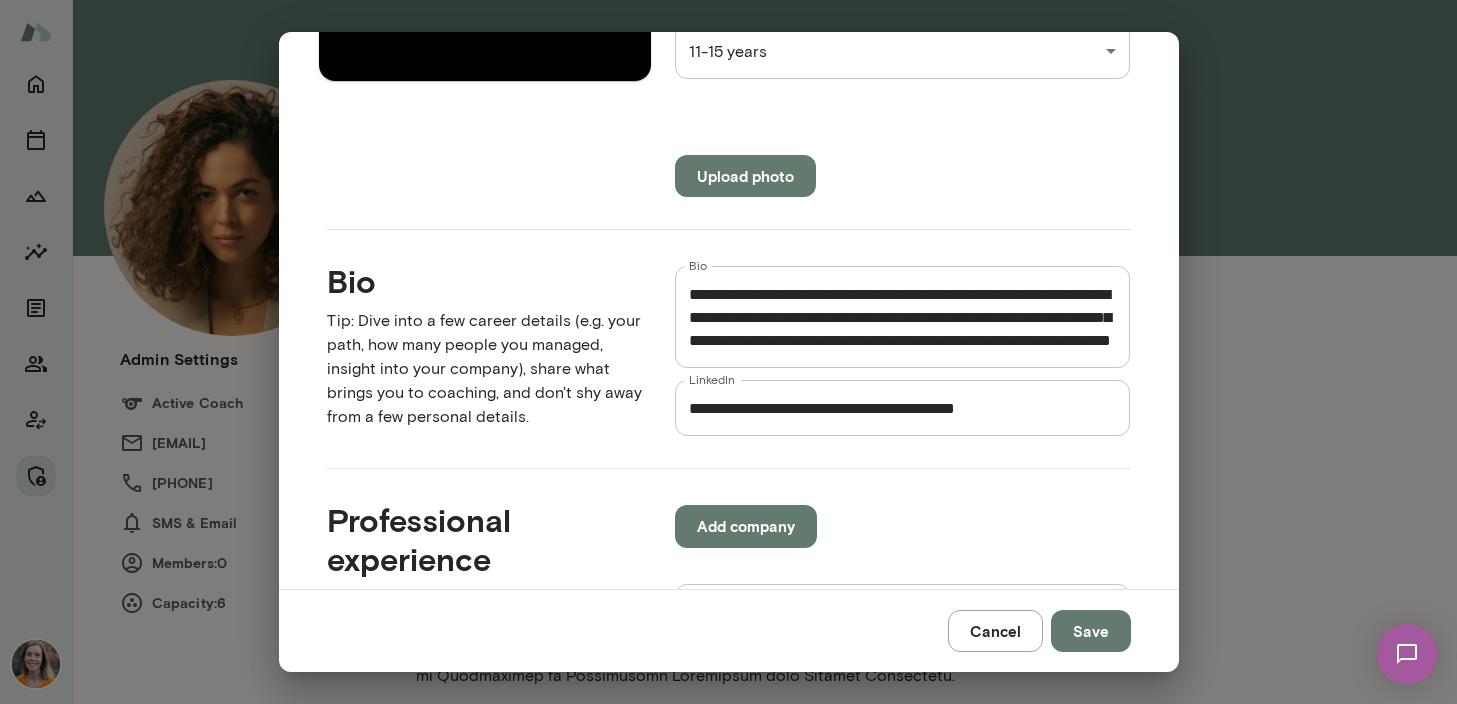 scroll, scrollTop: 504, scrollLeft: 0, axis: vertical 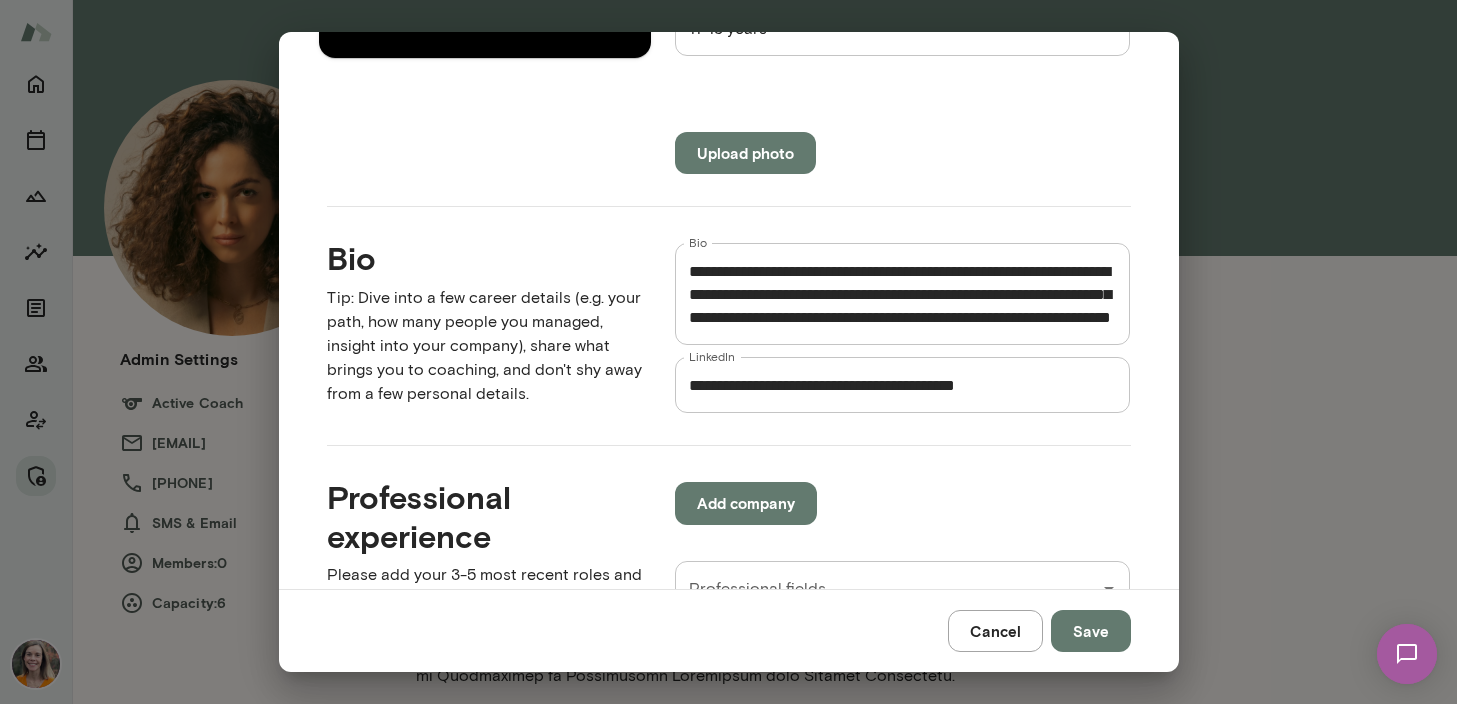 click on "Bio" at bounding box center (903, 294) 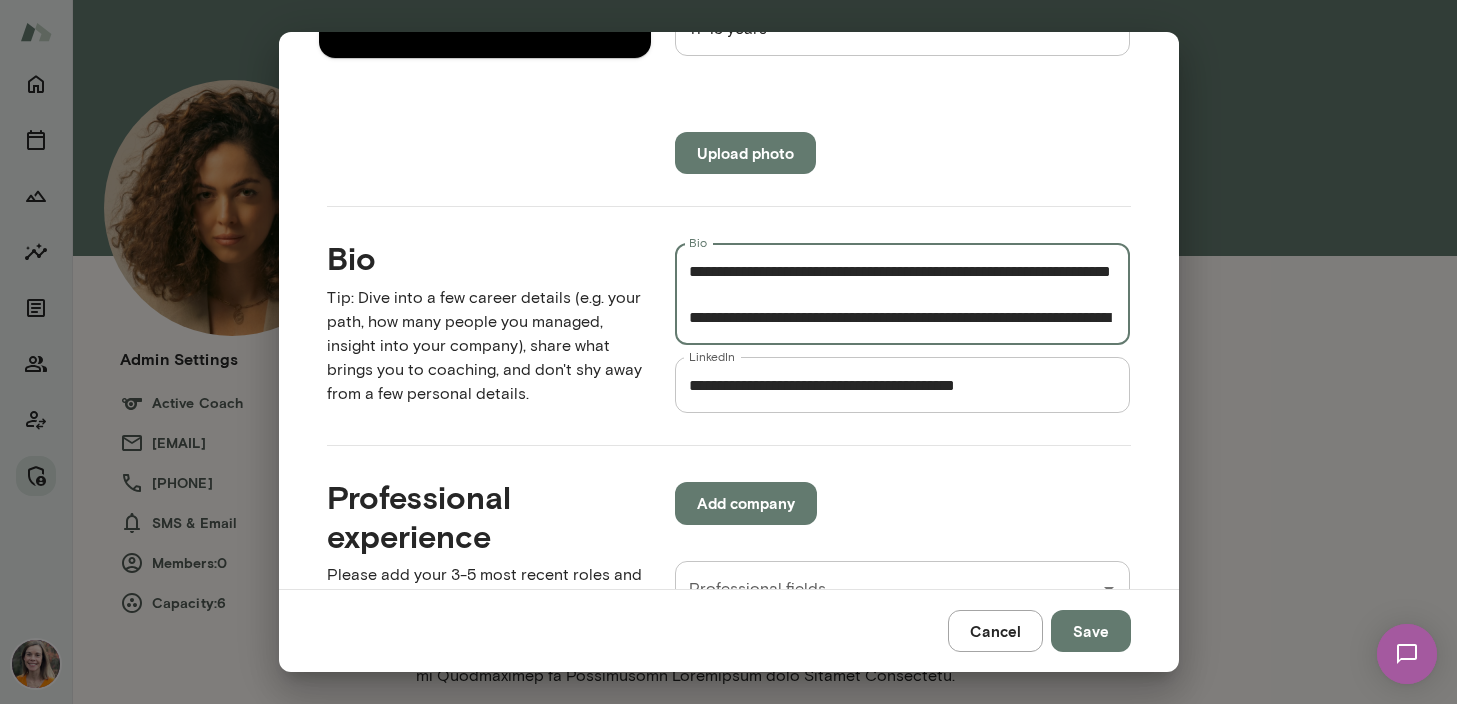 scroll, scrollTop: 92, scrollLeft: 0, axis: vertical 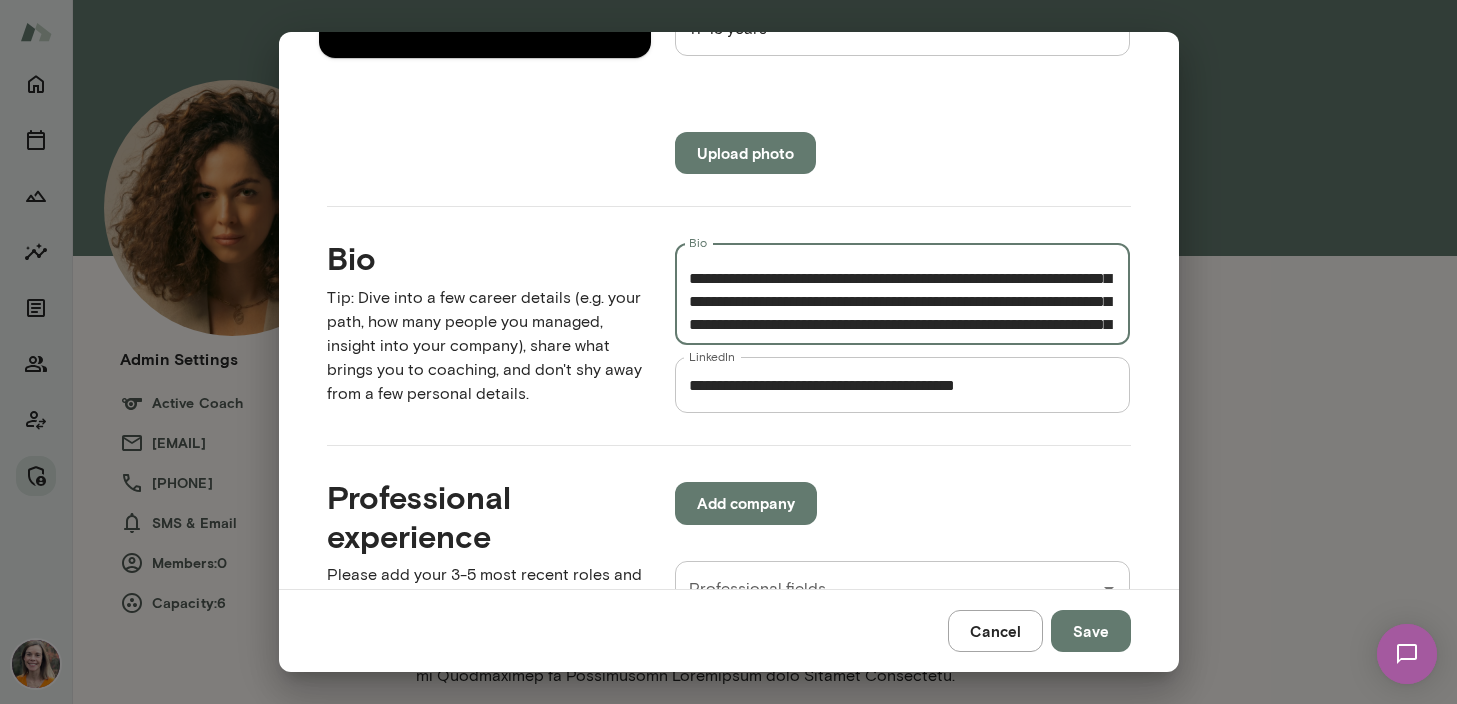 drag, startPoint x: 877, startPoint y: 320, endPoint x: 803, endPoint y: 283, distance: 82.73451 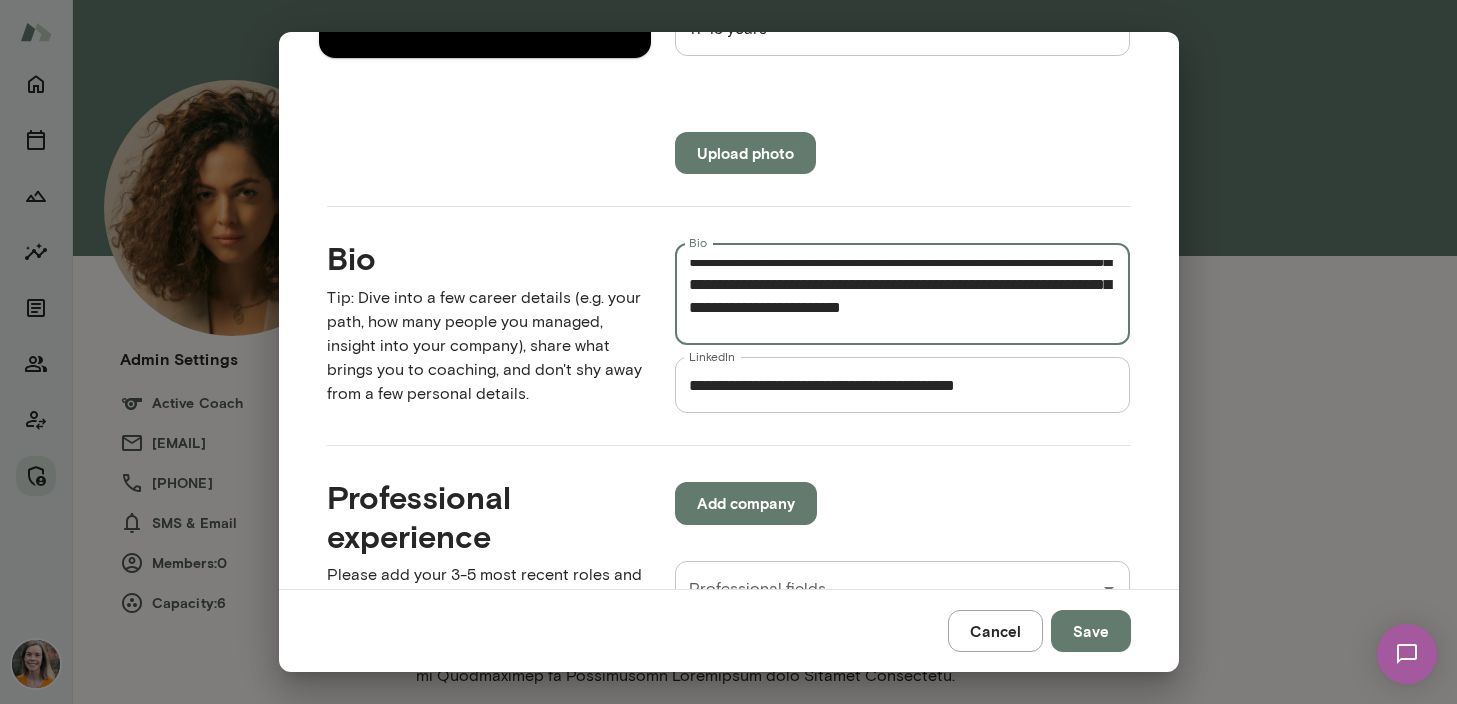 scroll, scrollTop: 195, scrollLeft: 0, axis: vertical 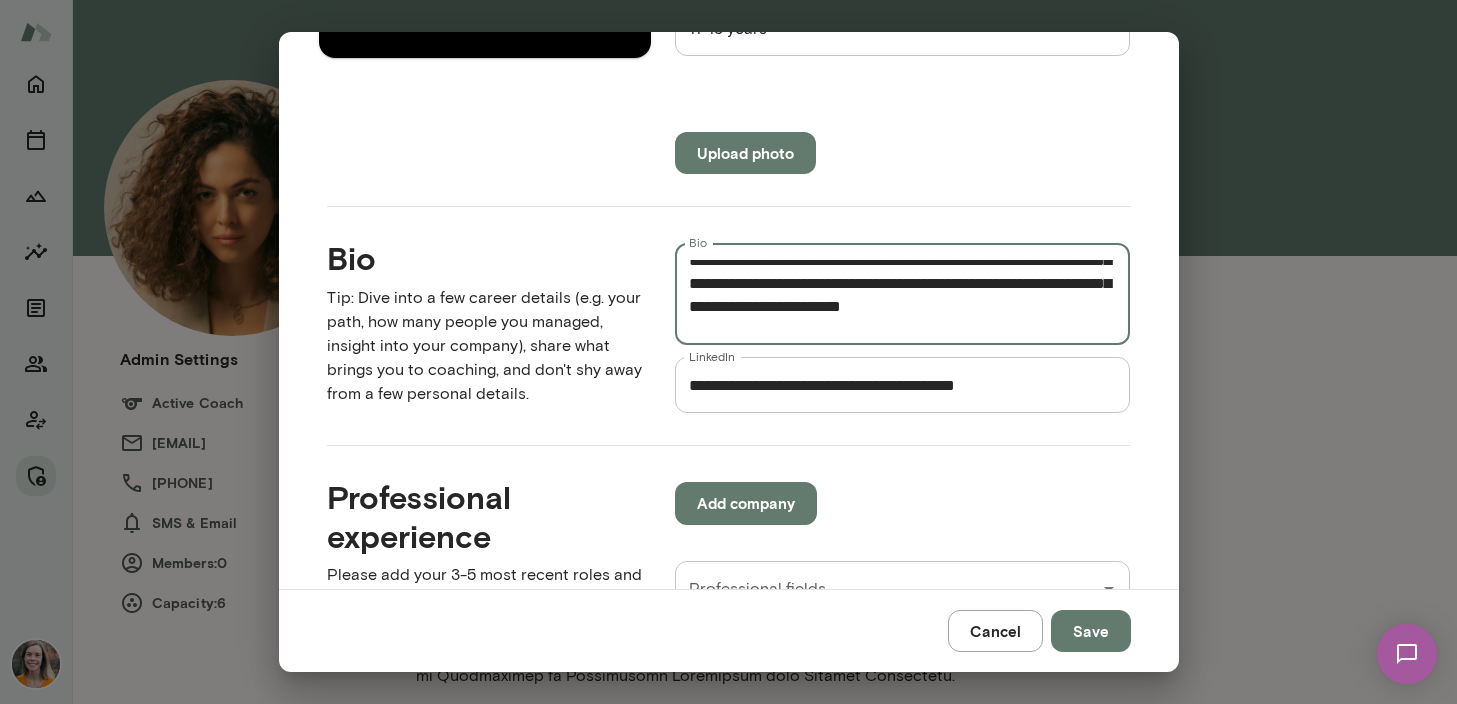 drag, startPoint x: 805, startPoint y: 283, endPoint x: 734, endPoint y: 283, distance: 71 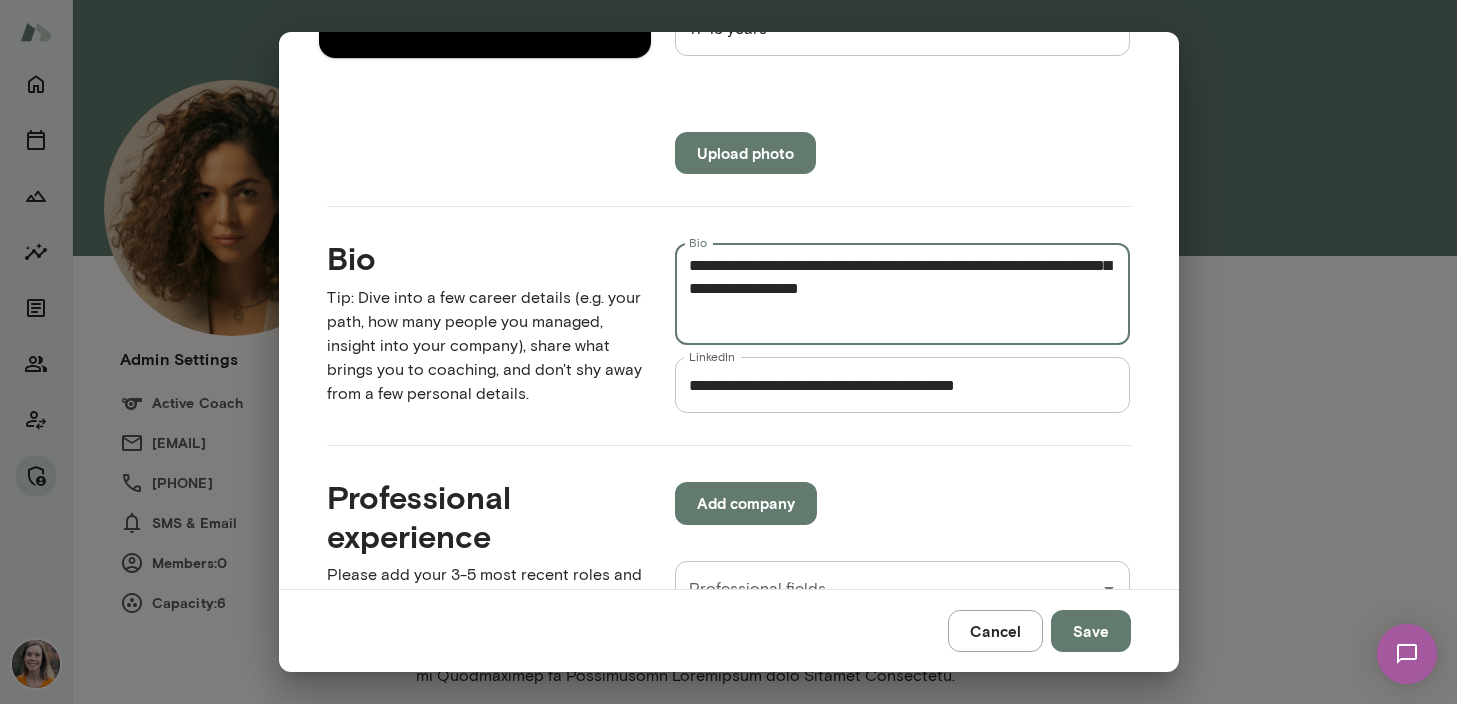 scroll, scrollTop: 208, scrollLeft: 0, axis: vertical 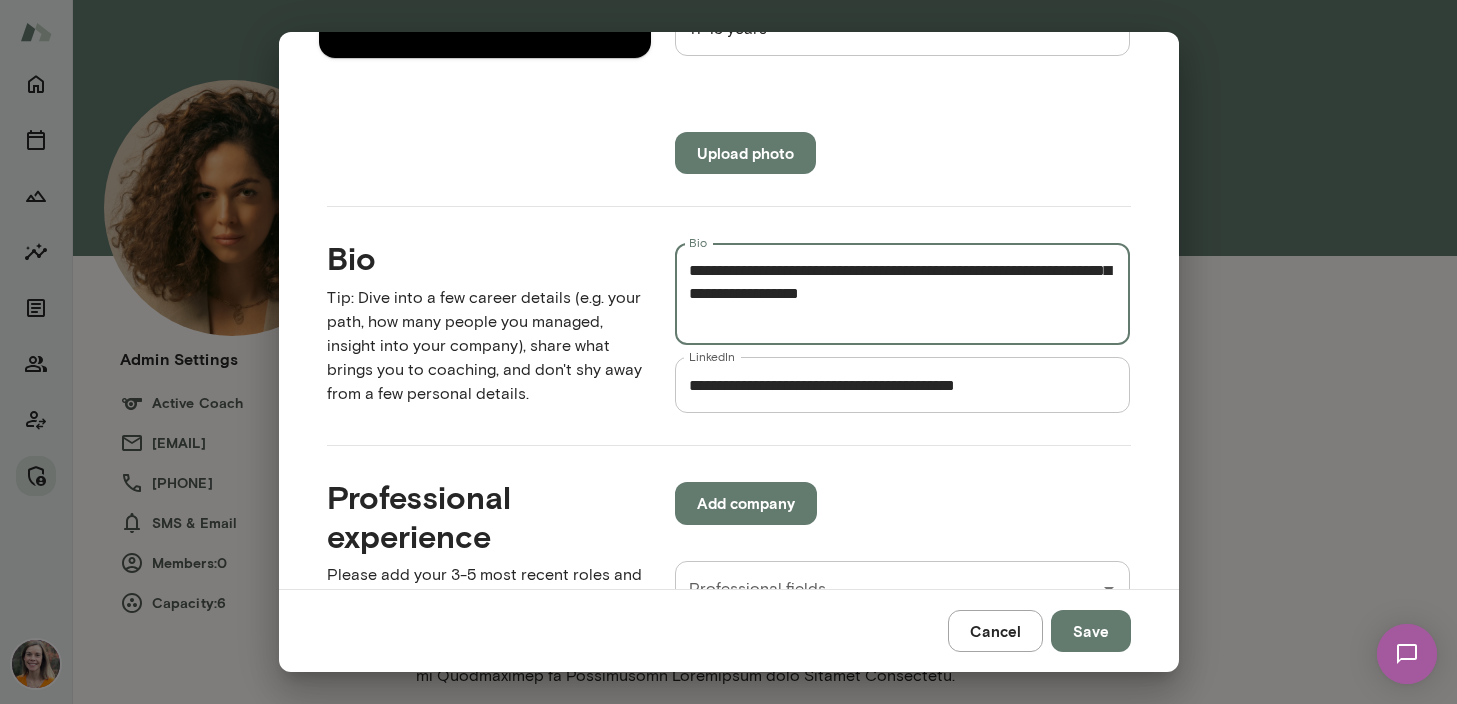 drag, startPoint x: 1036, startPoint y: 274, endPoint x: 710, endPoint y: 297, distance: 326.81033 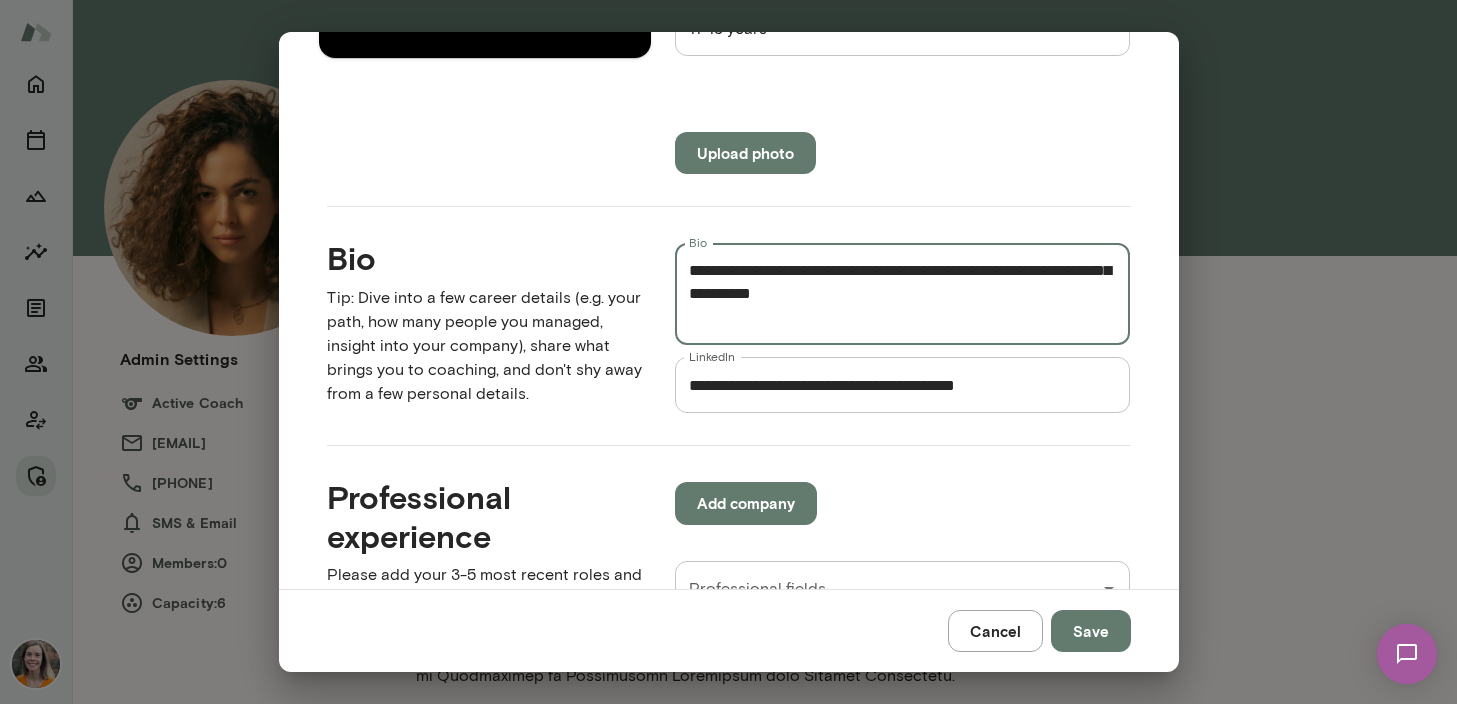 drag, startPoint x: 924, startPoint y: 271, endPoint x: 902, endPoint y: 271, distance: 22 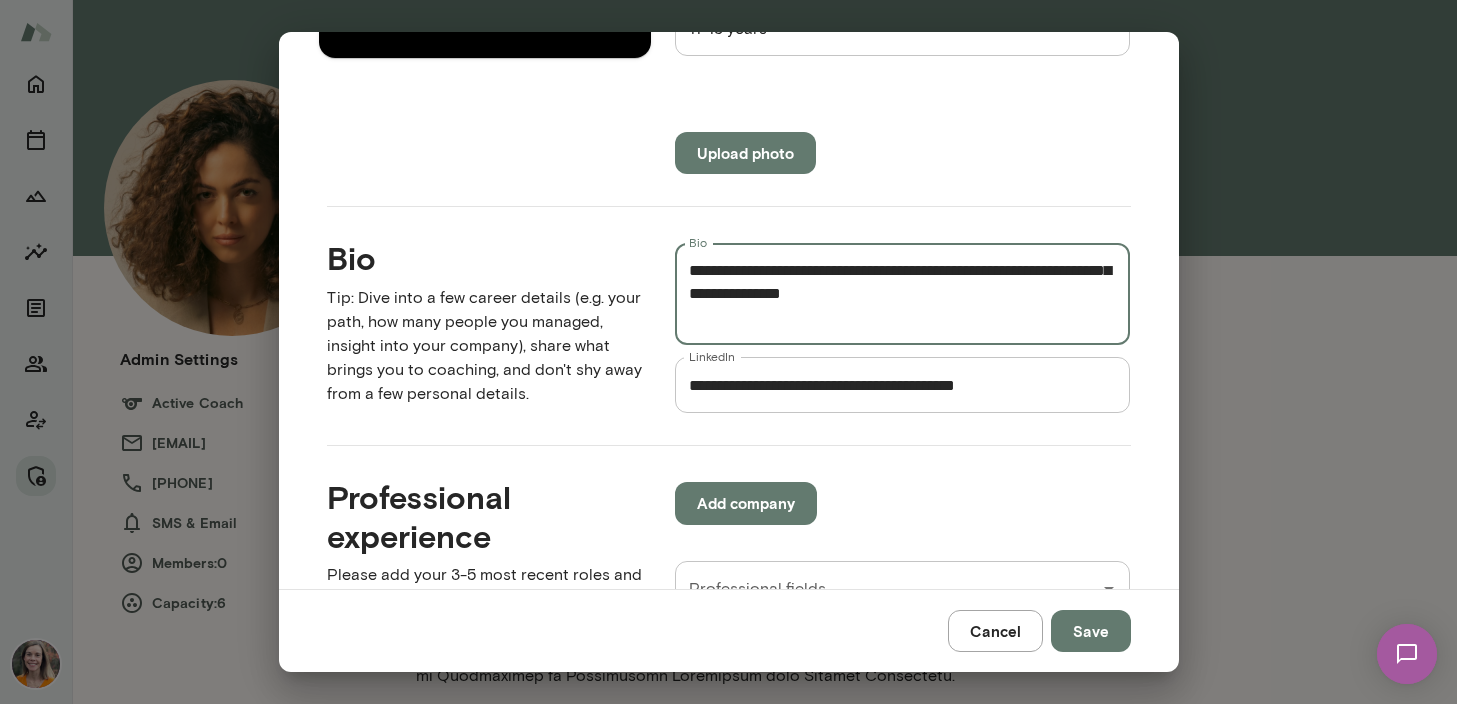 click on "Bio" at bounding box center (903, 294) 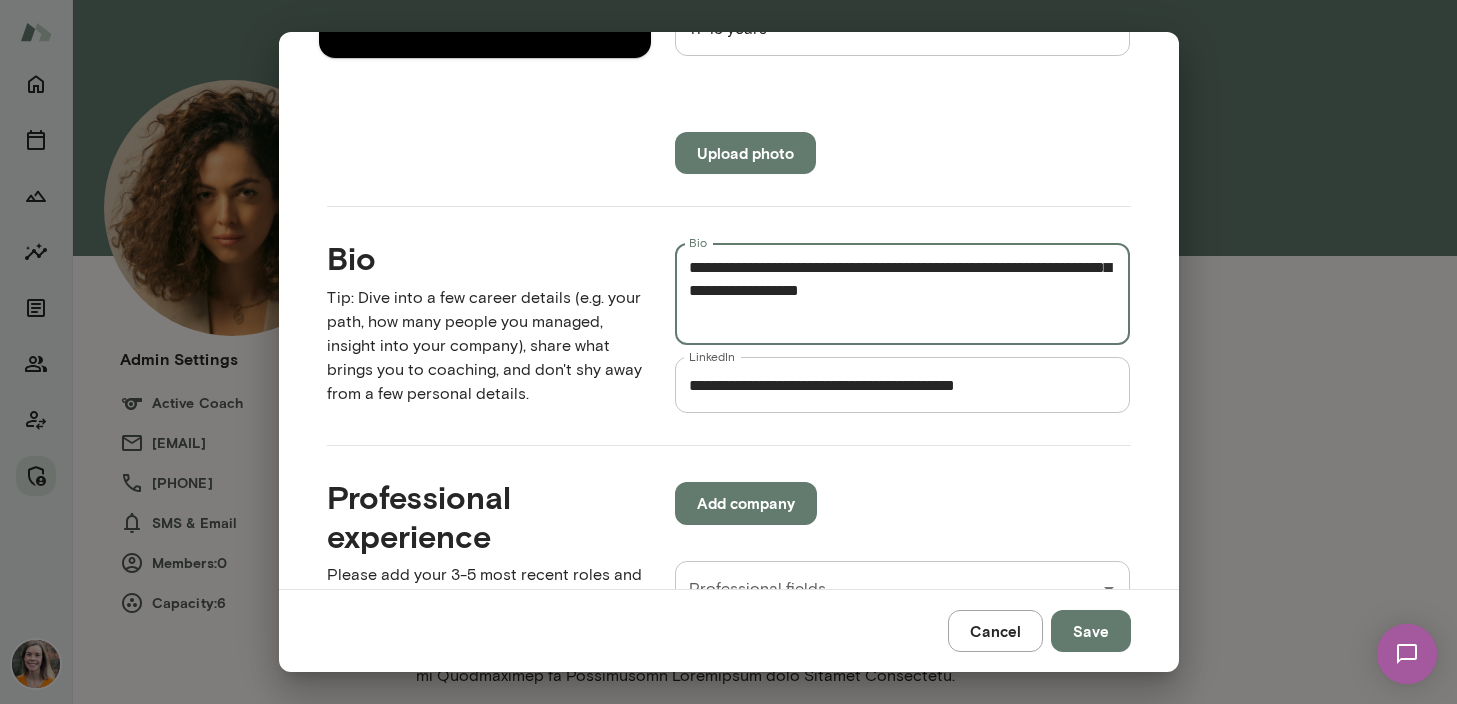 scroll, scrollTop: 213, scrollLeft: 0, axis: vertical 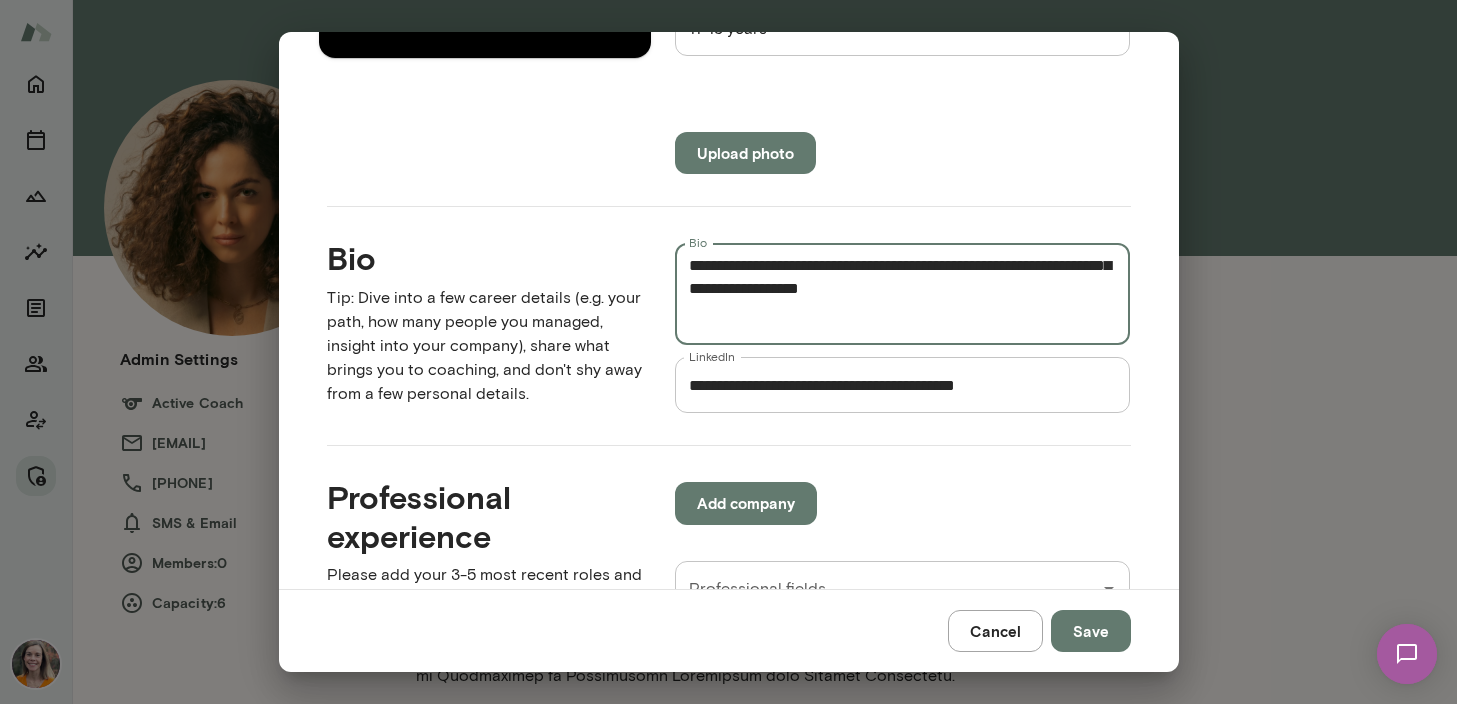 click on "Bio" at bounding box center (903, 294) 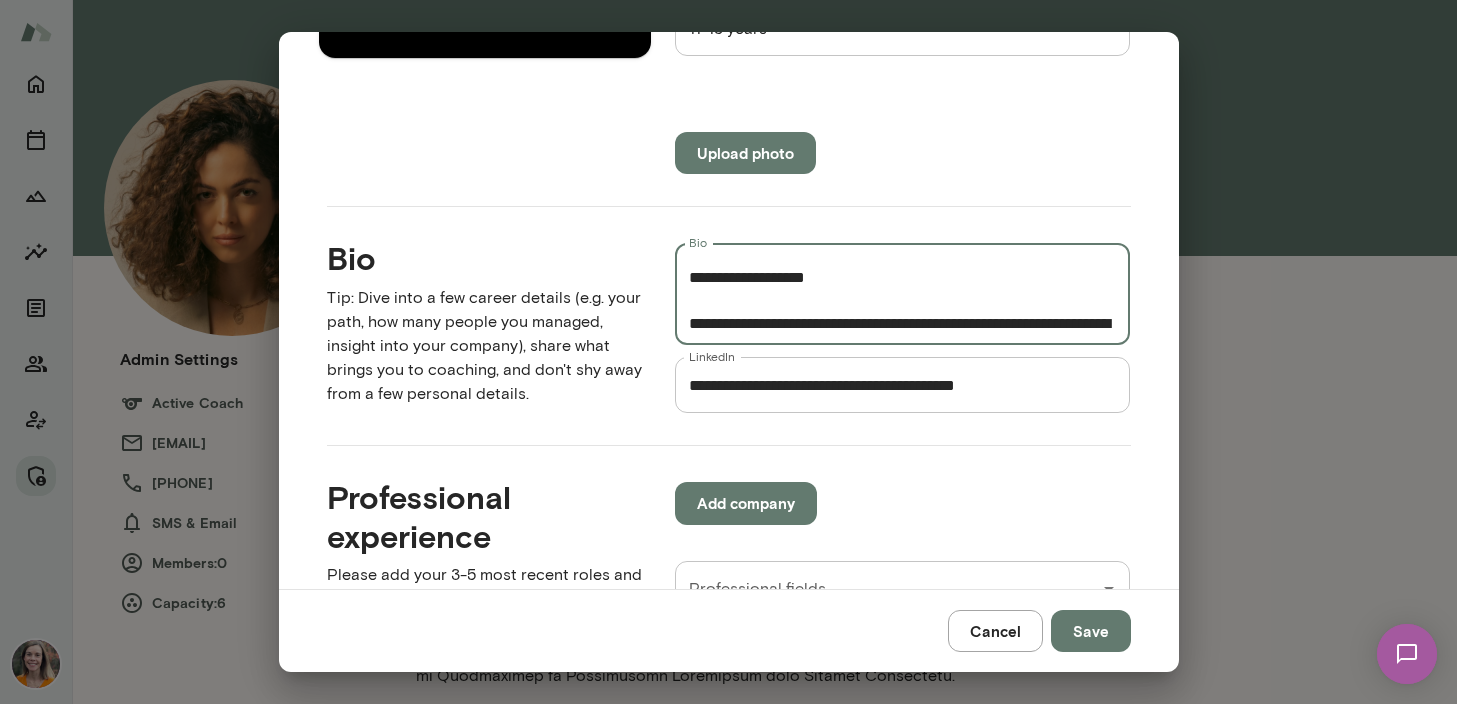 scroll, scrollTop: 231, scrollLeft: 0, axis: vertical 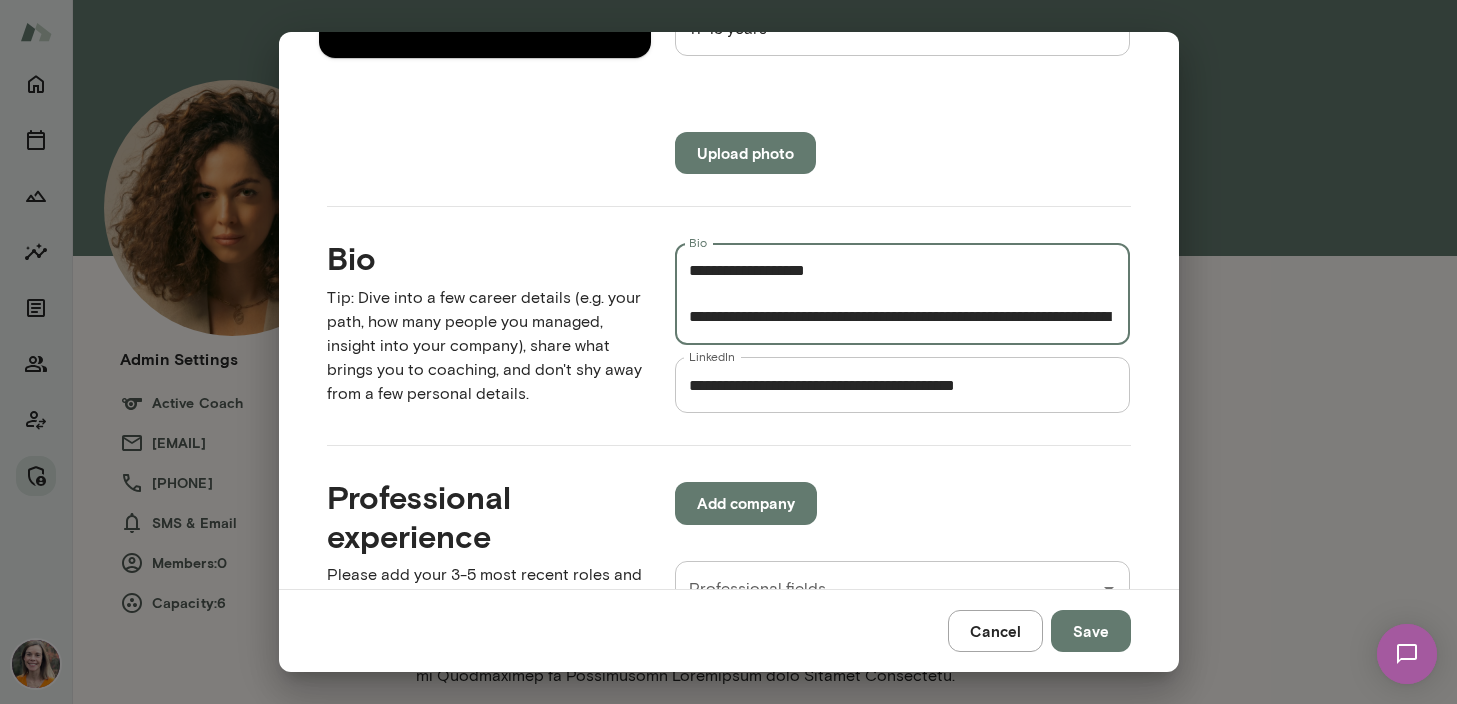 drag, startPoint x: 1052, startPoint y: 271, endPoint x: 1019, endPoint y: 272, distance: 33.01515 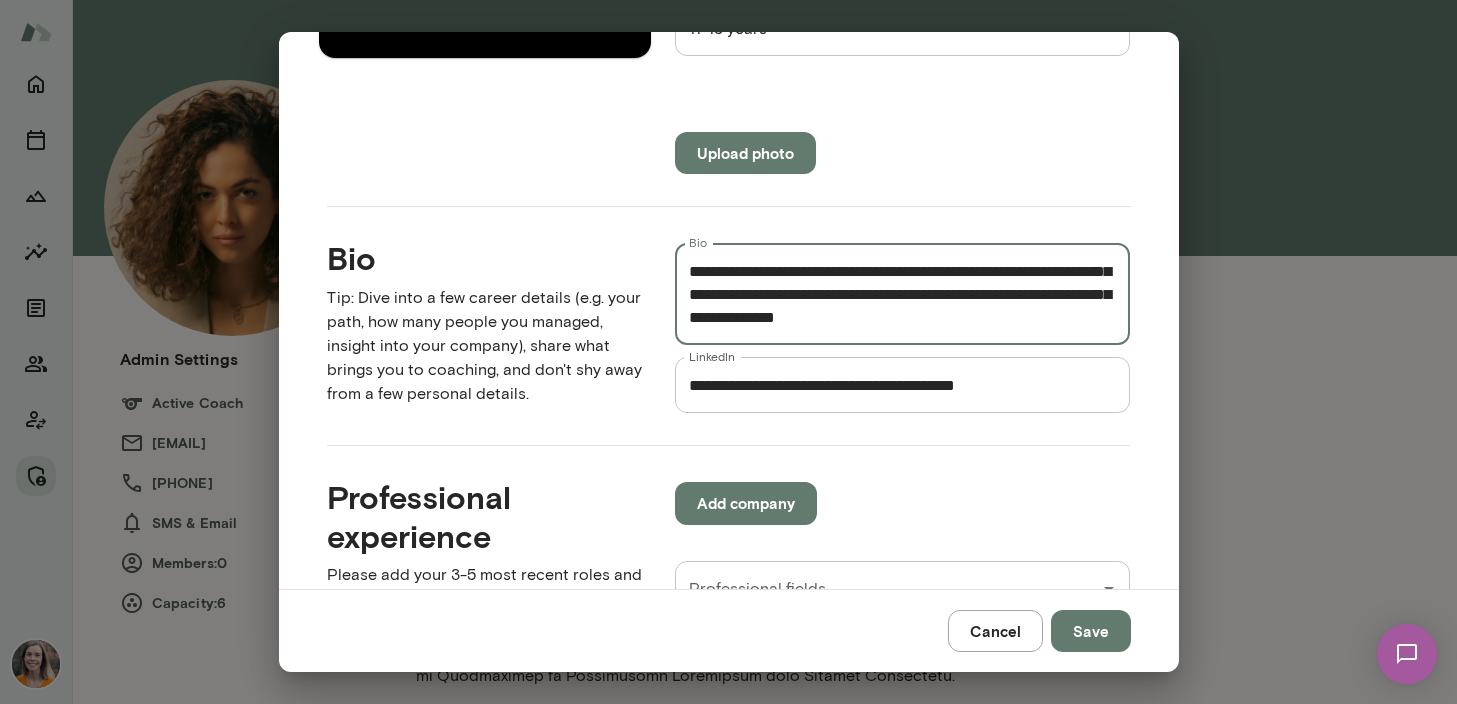 scroll, scrollTop: 483, scrollLeft: 0, axis: vertical 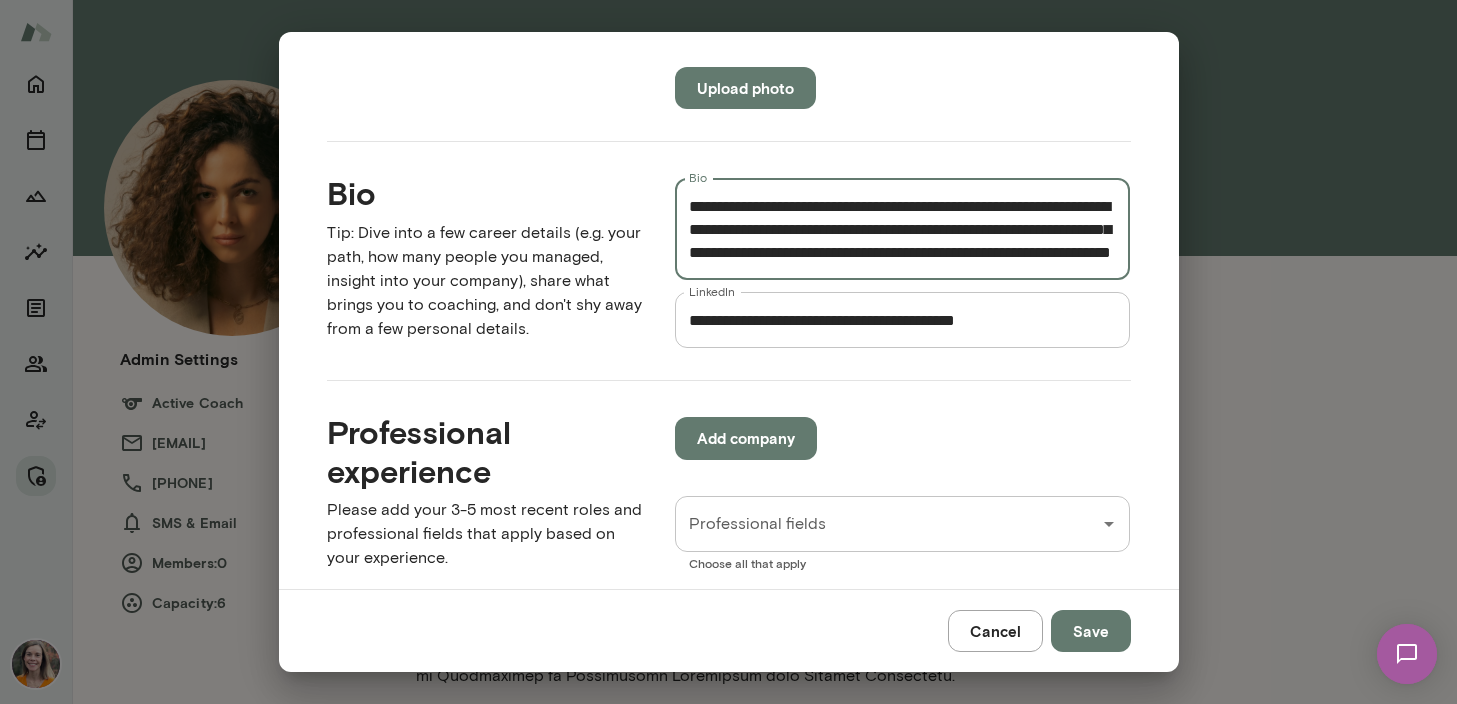 click on "Bio" at bounding box center [903, 229] 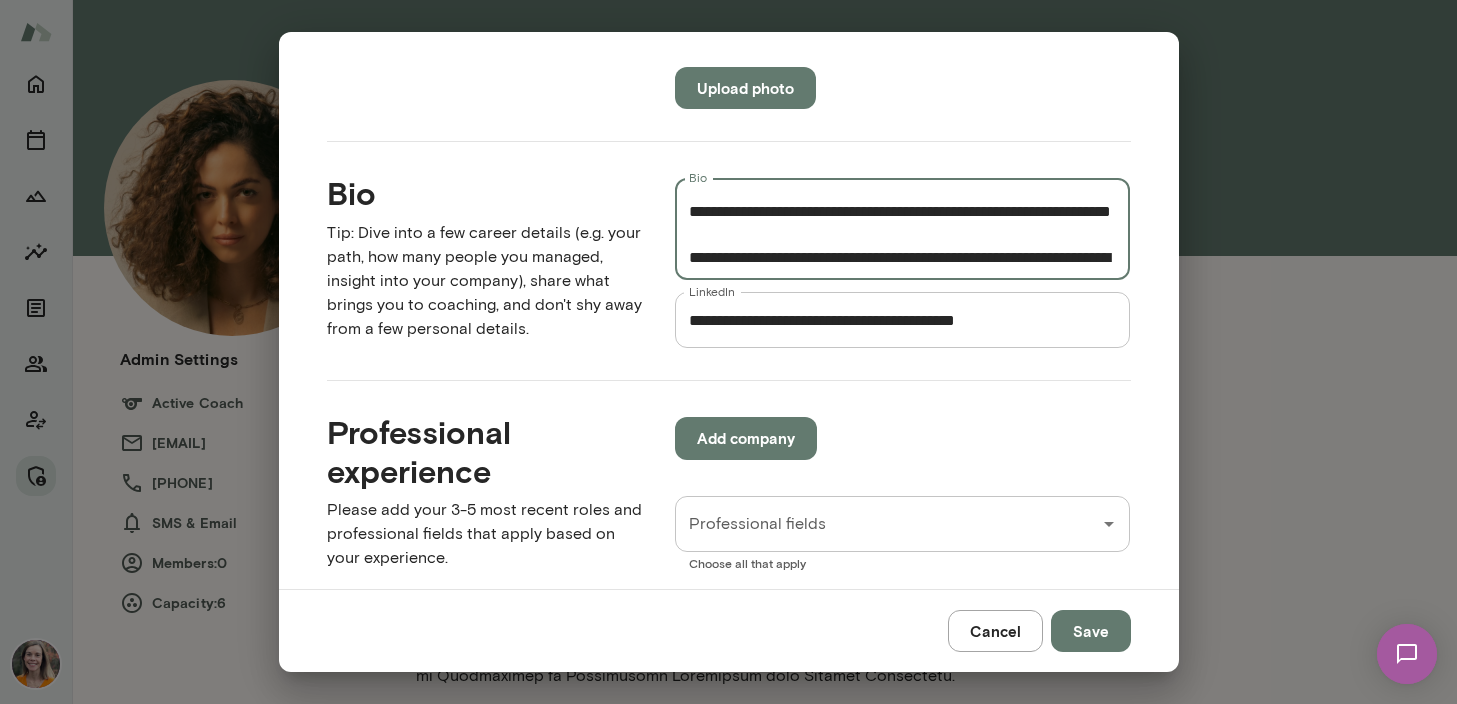 scroll, scrollTop: 0, scrollLeft: 0, axis: both 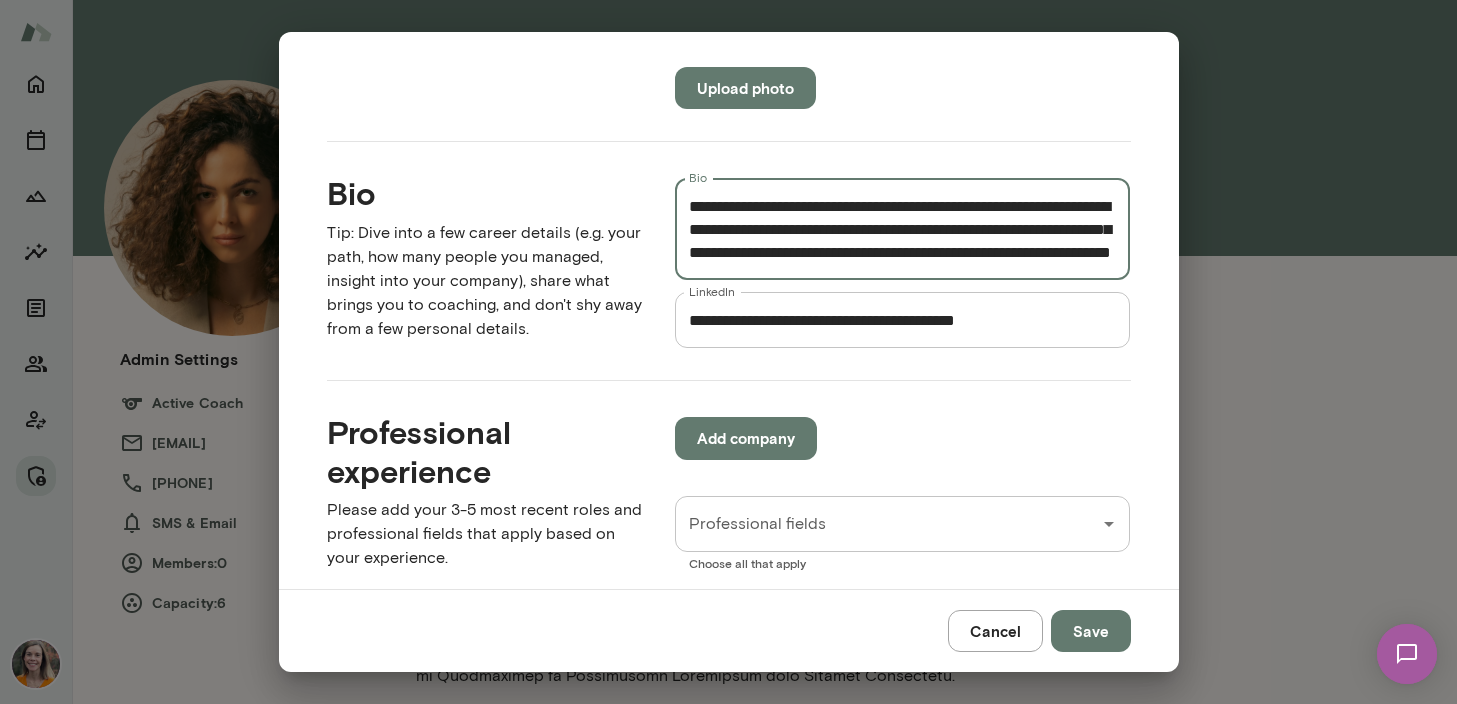 type on "**********" 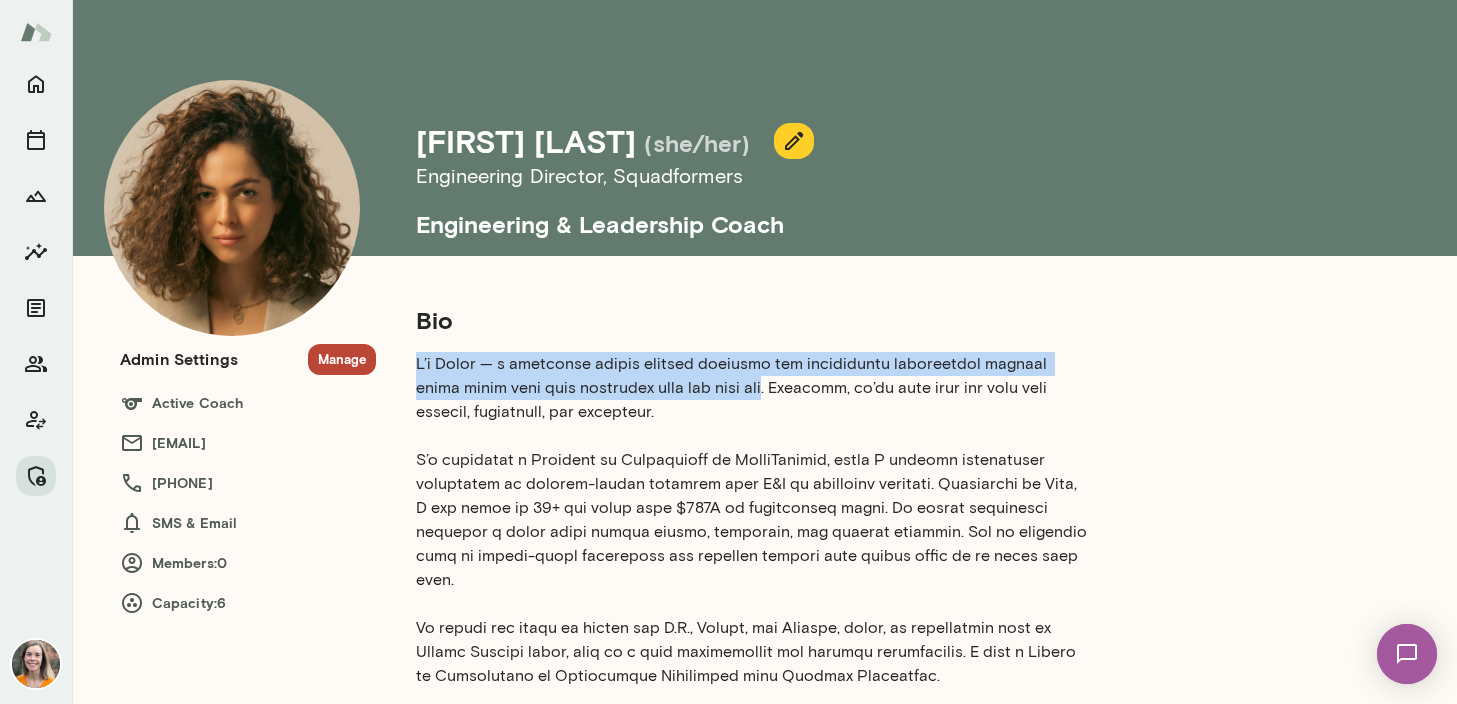 drag, startPoint x: 723, startPoint y: 392, endPoint x: 417, endPoint y: 367, distance: 307.01953 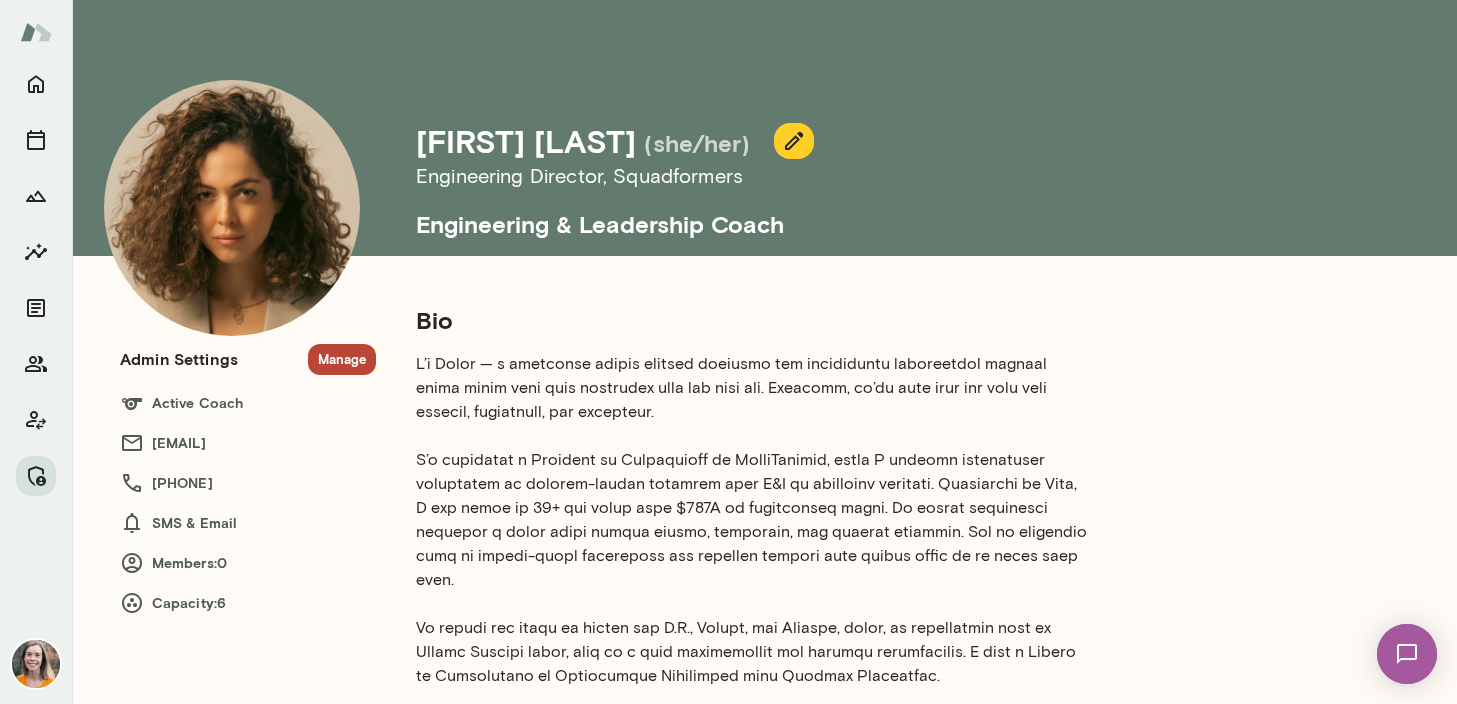 click at bounding box center [752, 568] 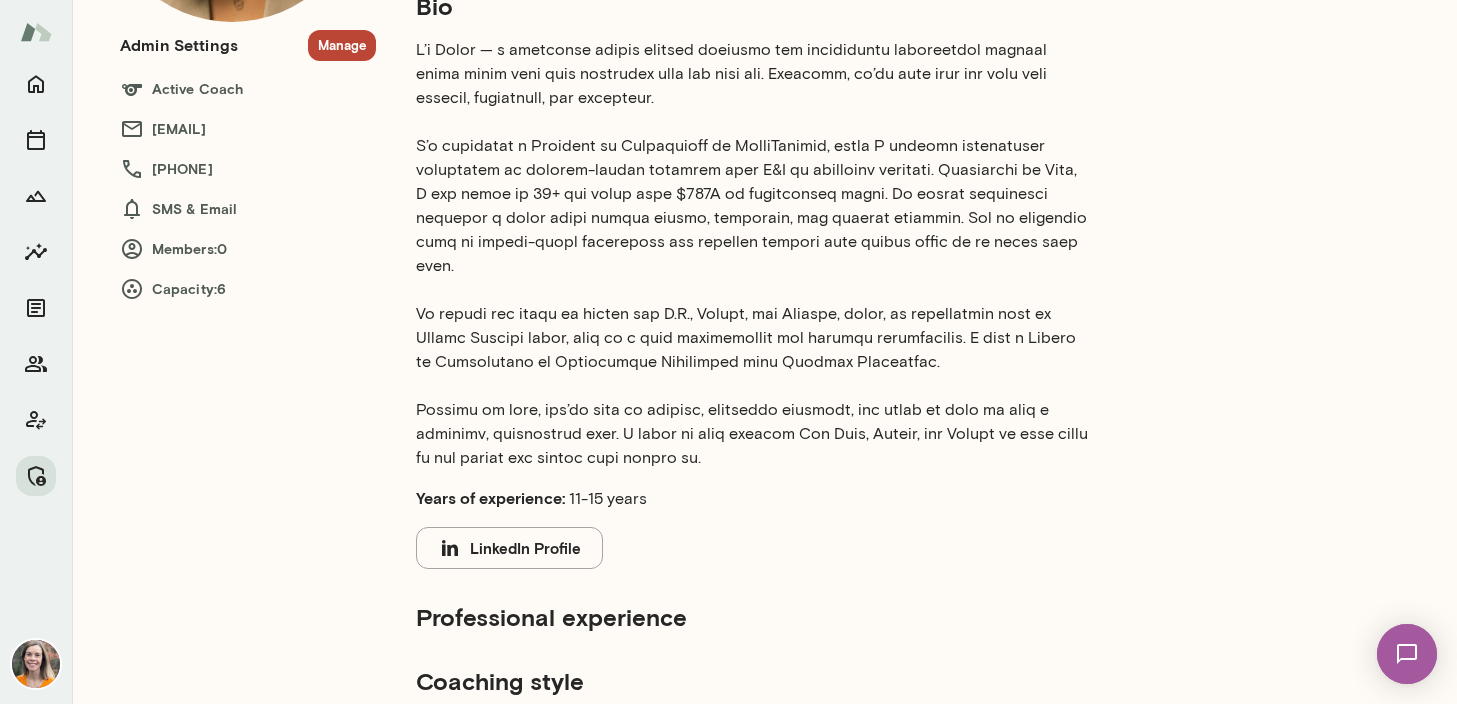 scroll, scrollTop: 315, scrollLeft: 0, axis: vertical 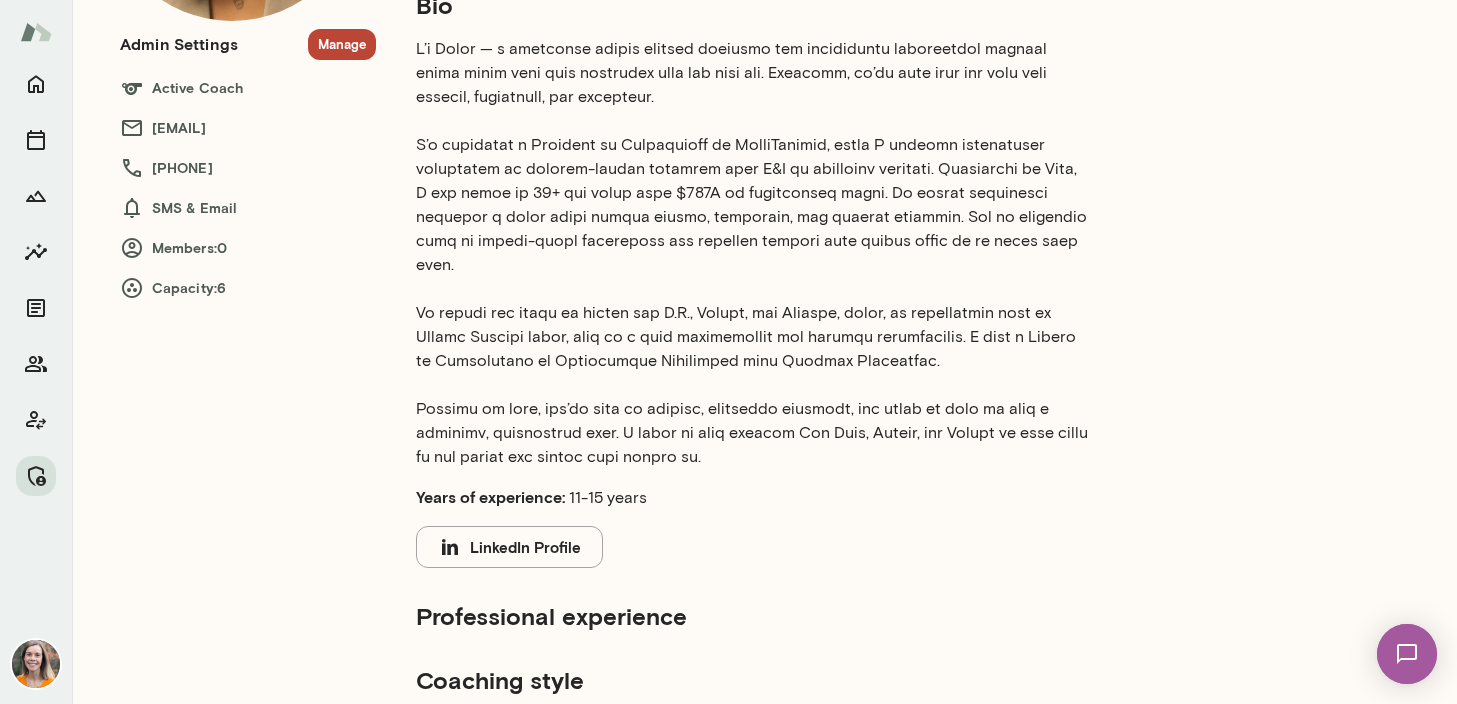 click on "LinkedIn Profile" at bounding box center (509, 547) 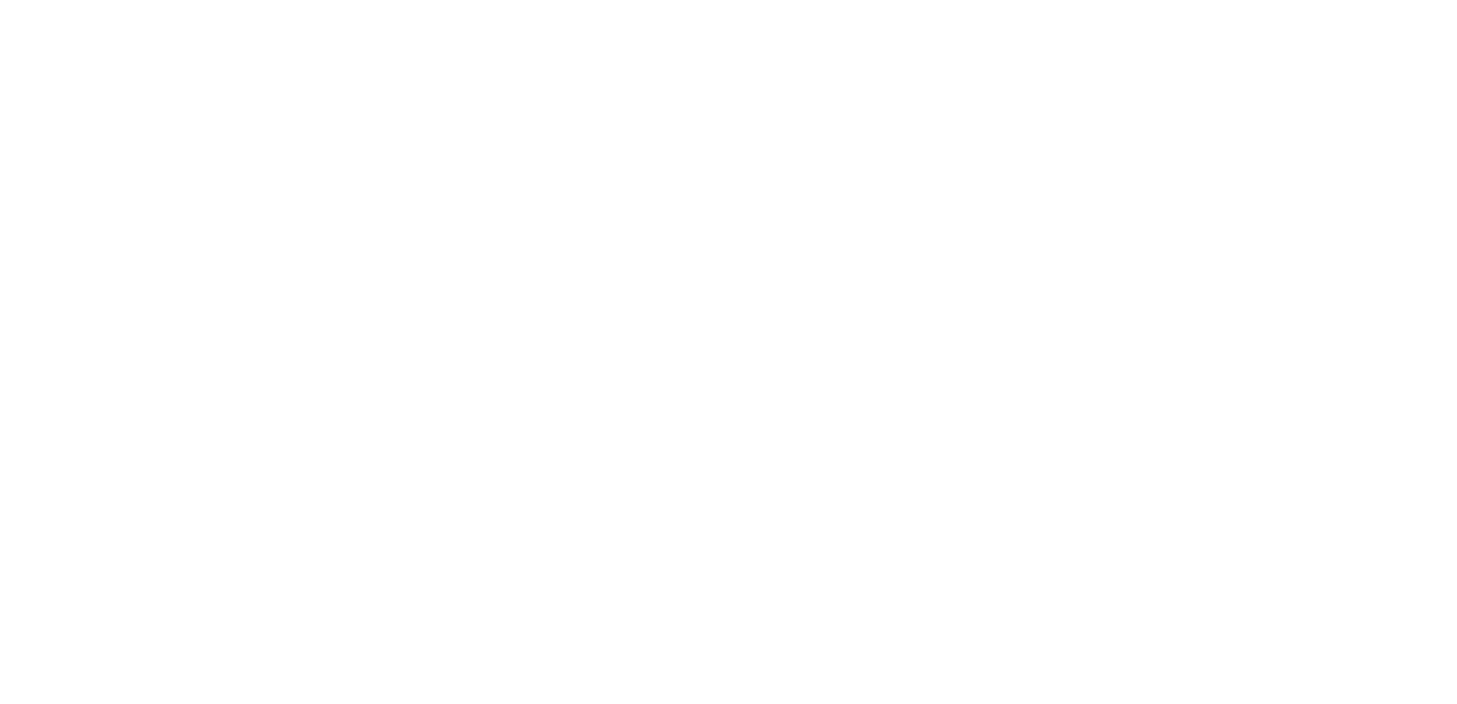 scroll, scrollTop: 0, scrollLeft: 0, axis: both 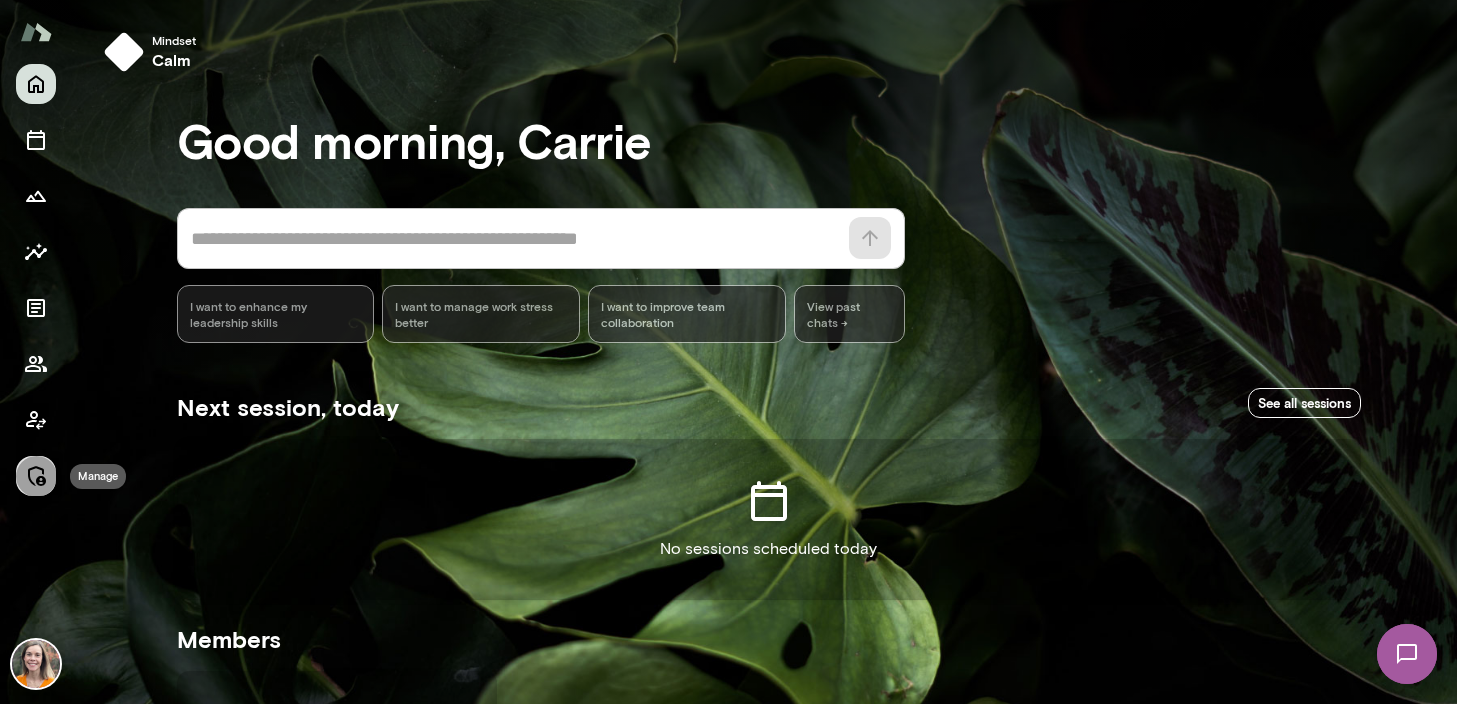 click 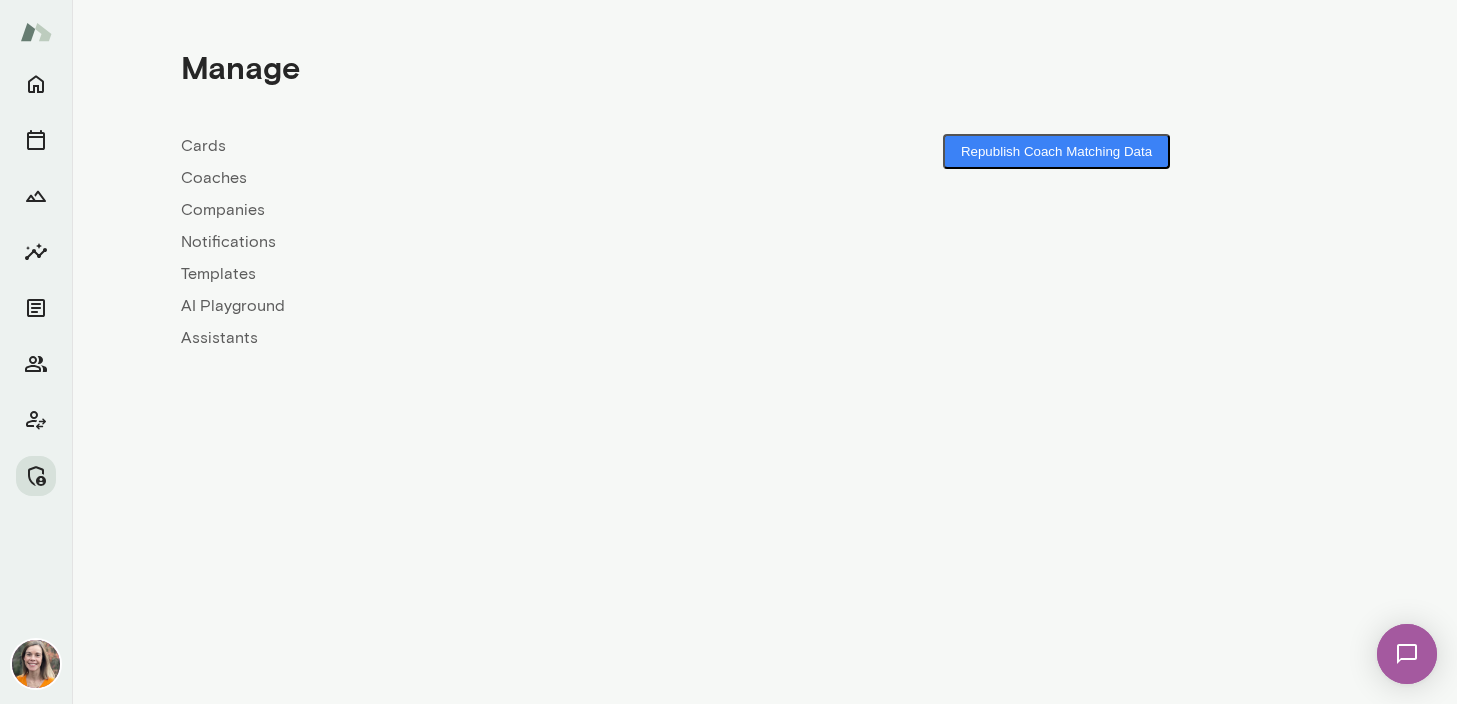 click on "Coaches" at bounding box center [473, 178] 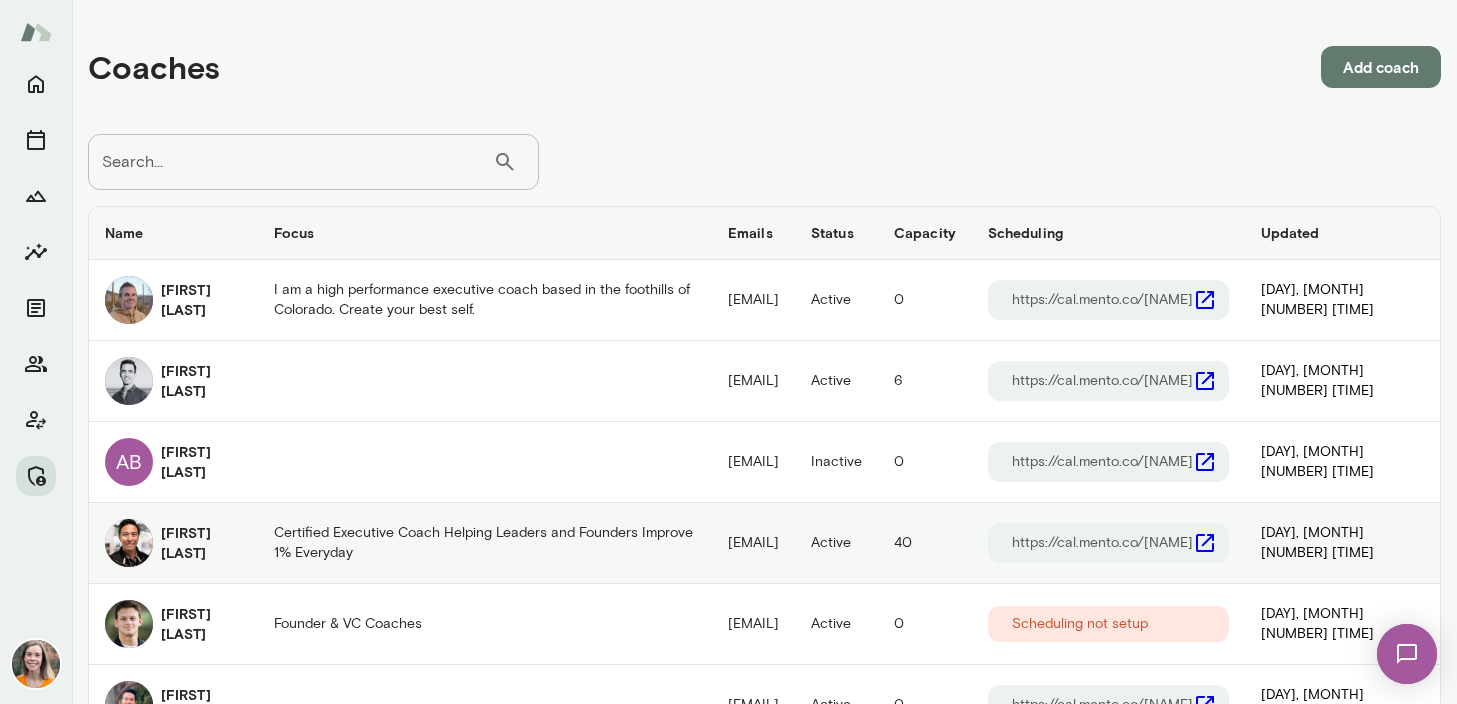 click on "[FIRST] [LAST]" at bounding box center [201, 543] 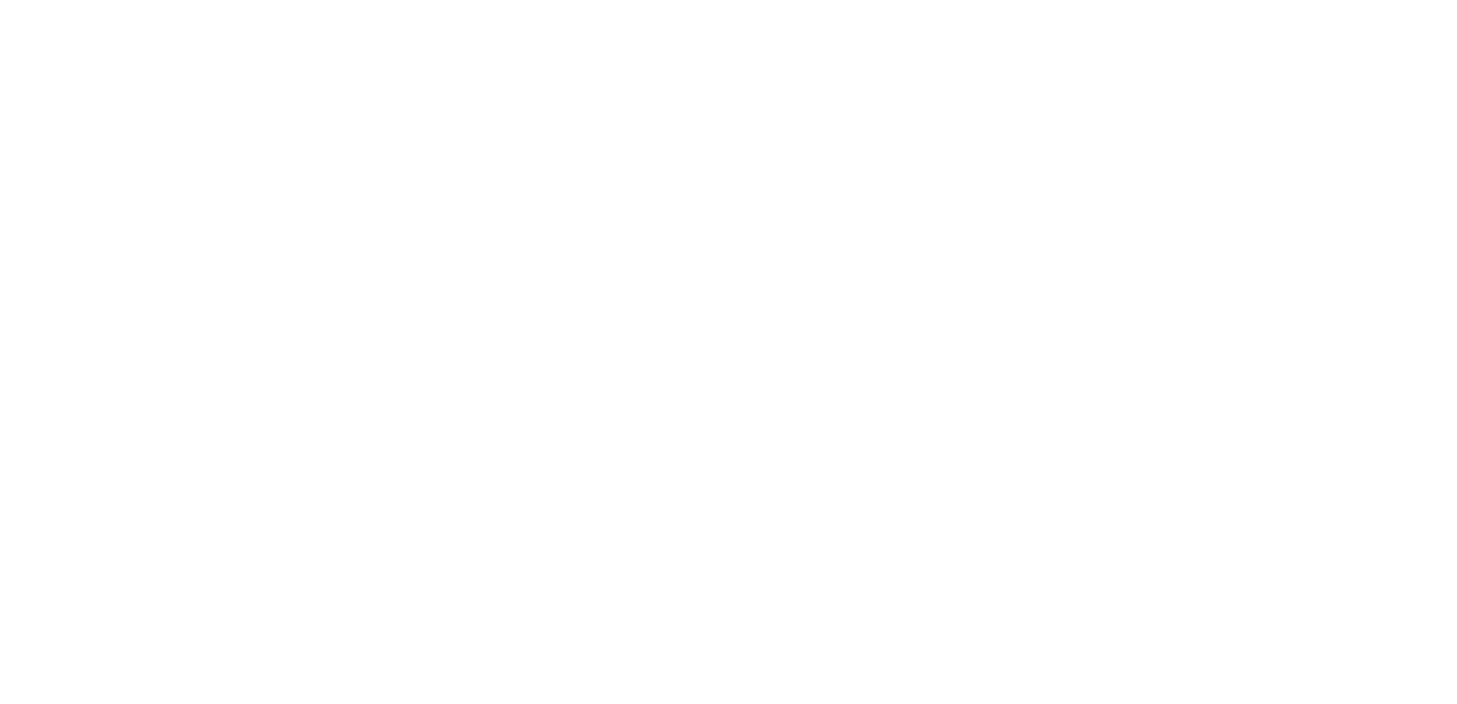 scroll, scrollTop: 0, scrollLeft: 0, axis: both 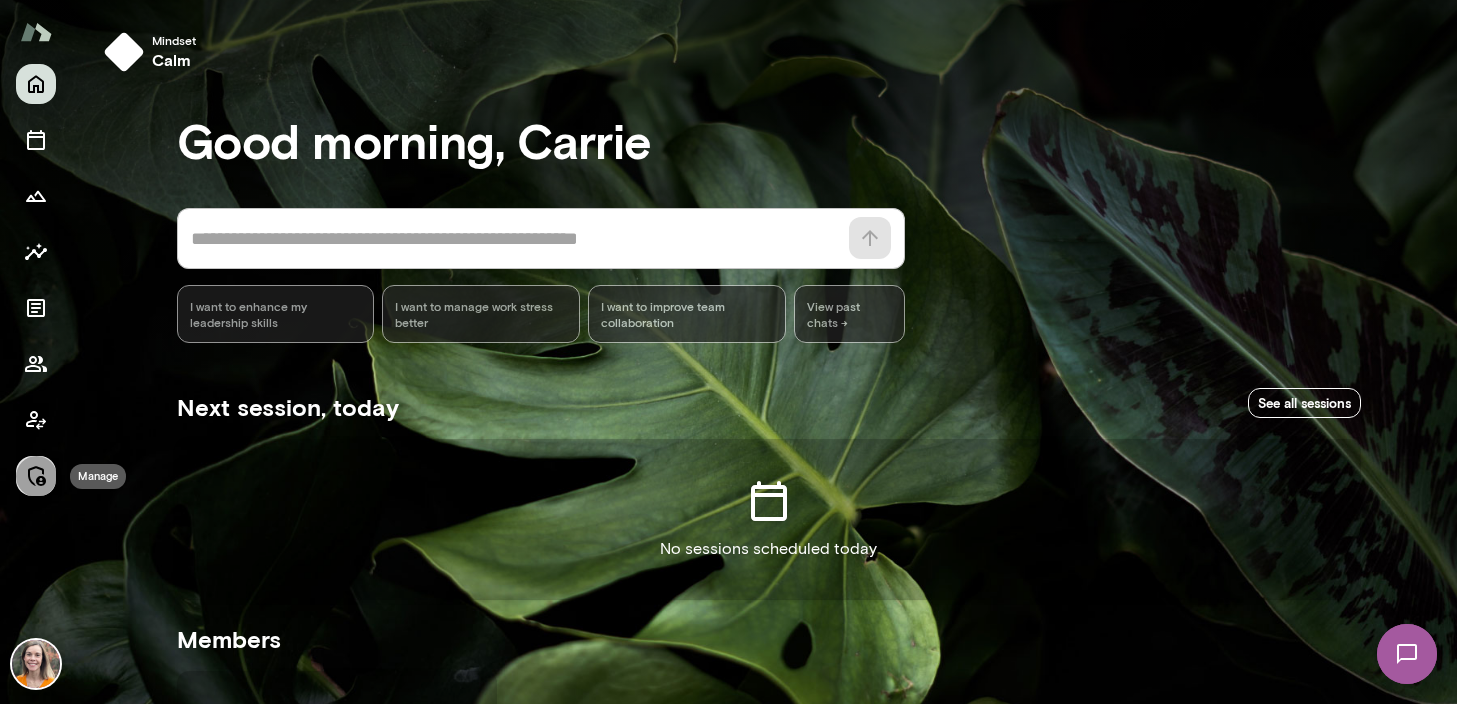 click 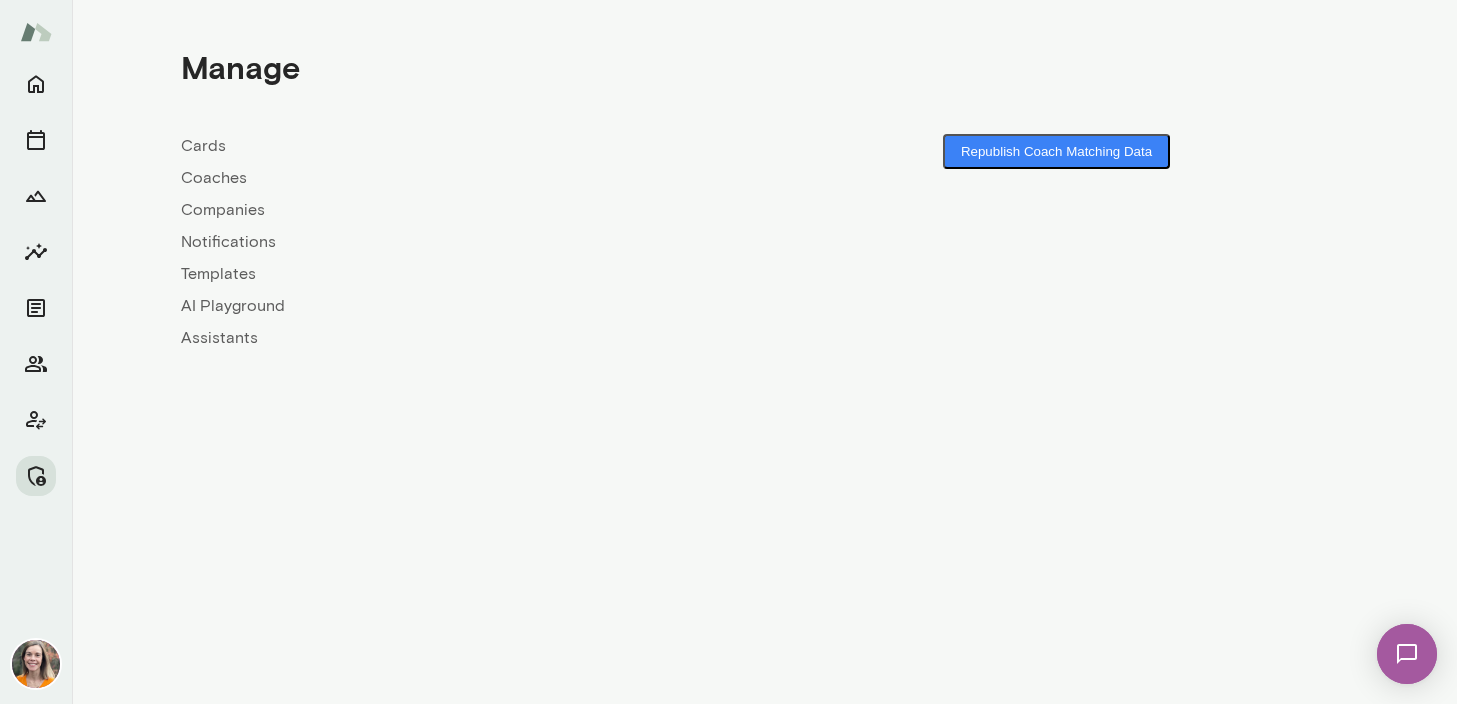 click on "Coaches" at bounding box center [473, 178] 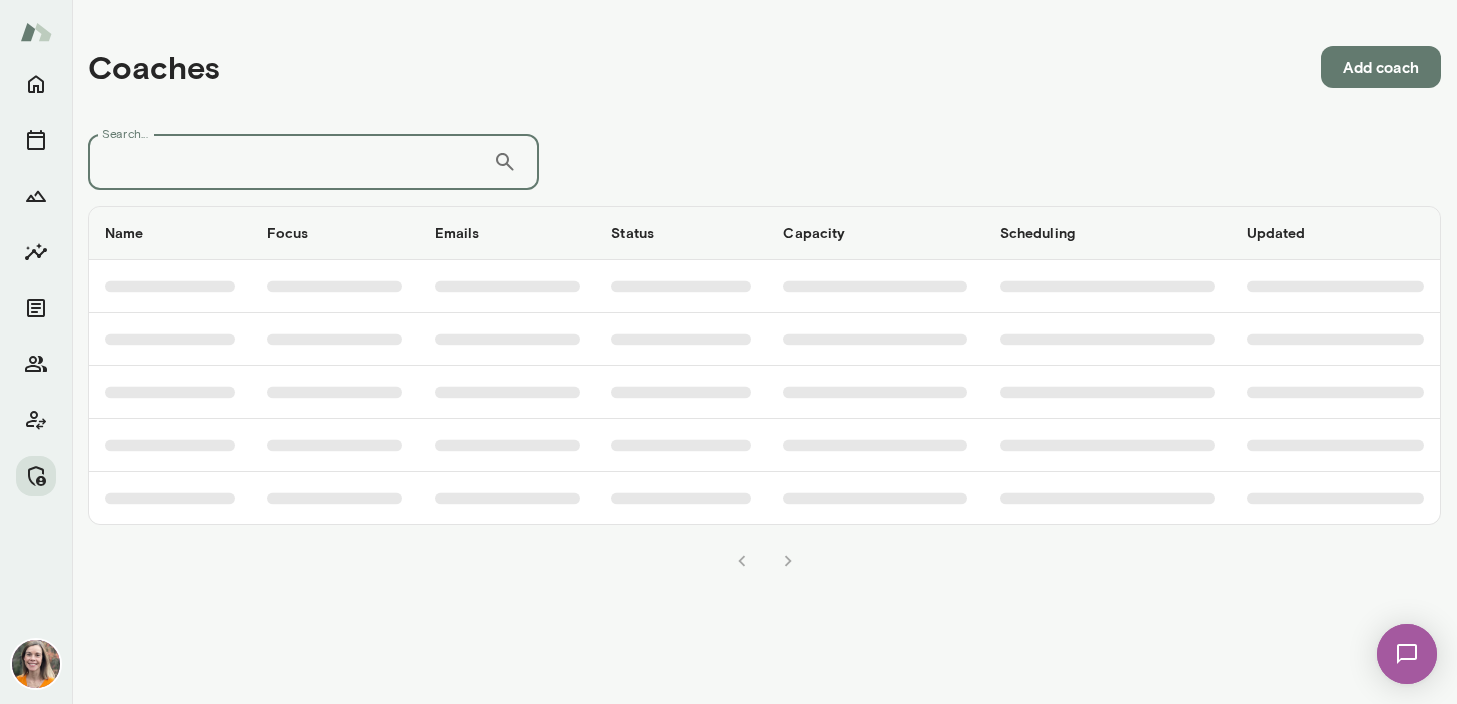 click on "Search..." at bounding box center (290, 162) 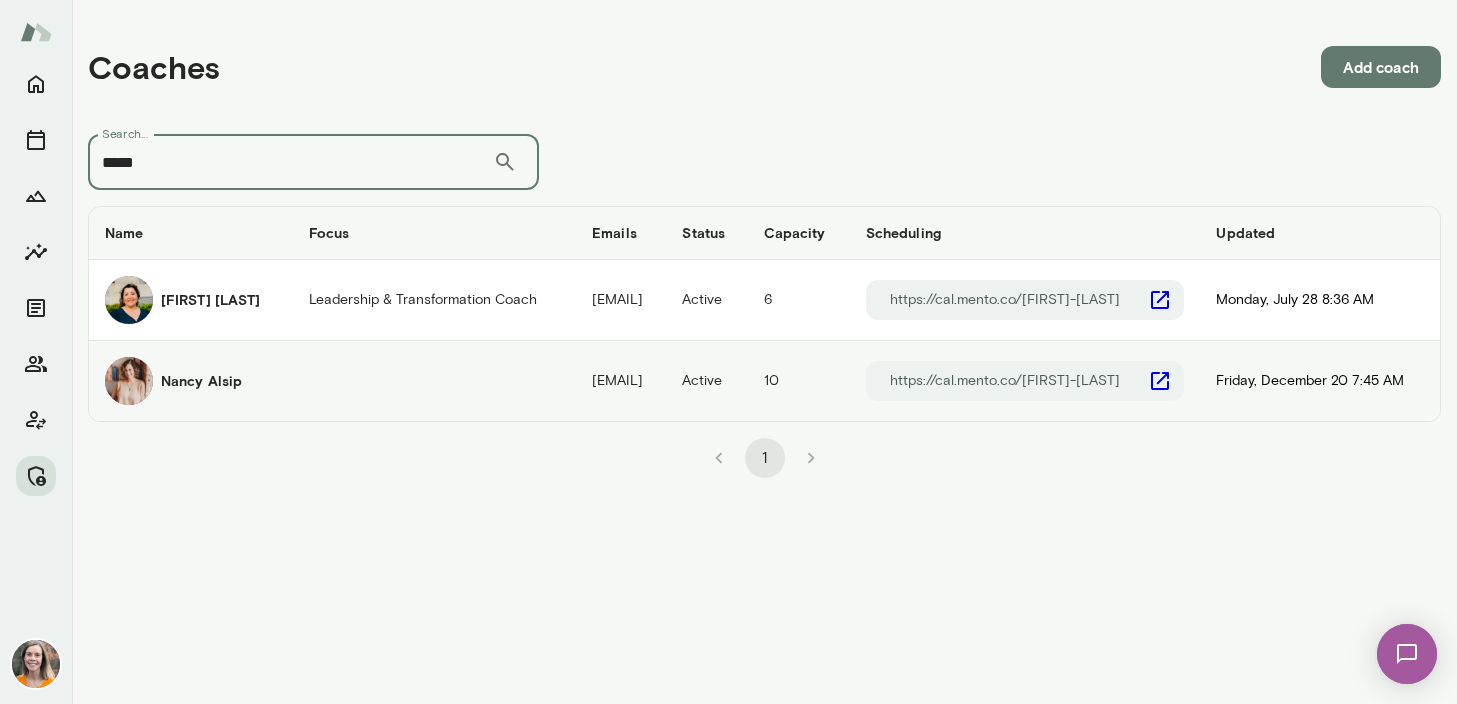 type on "*****" 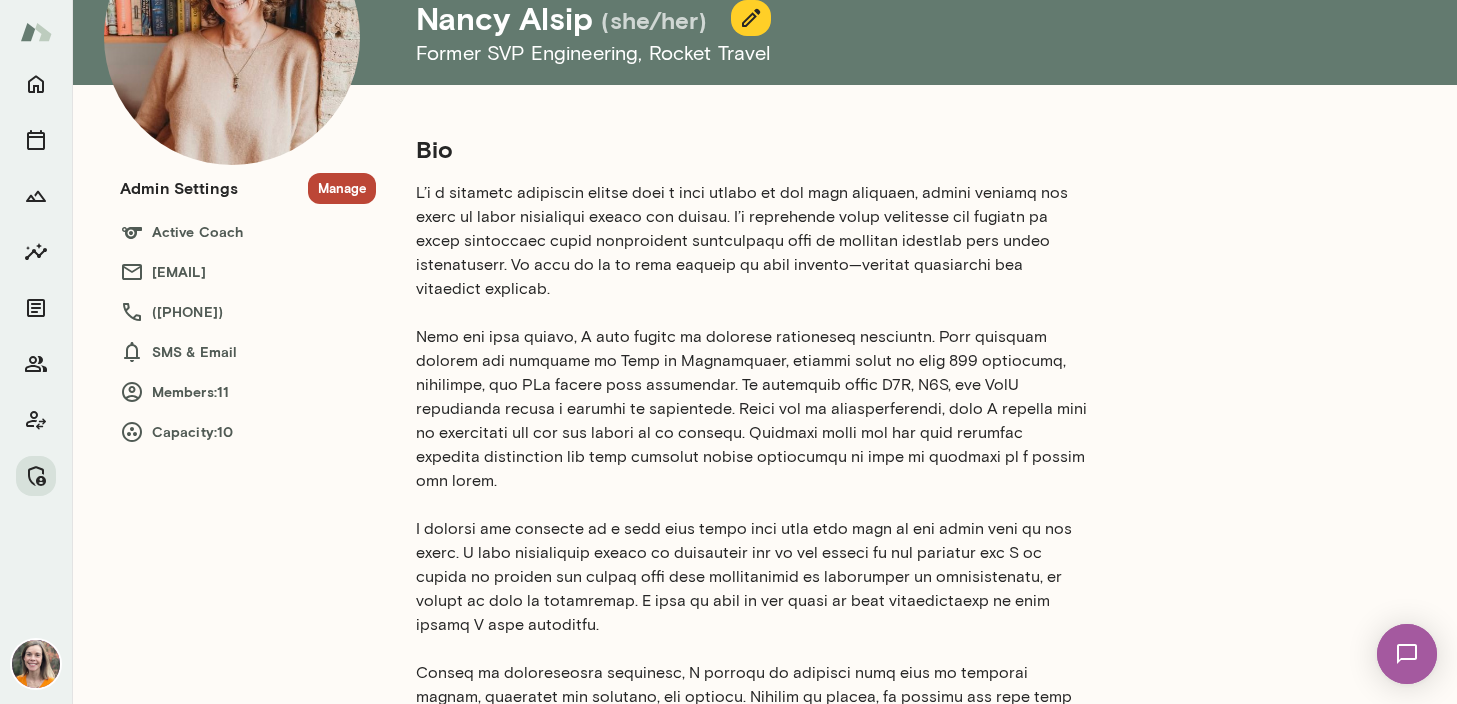 scroll, scrollTop: 0, scrollLeft: 0, axis: both 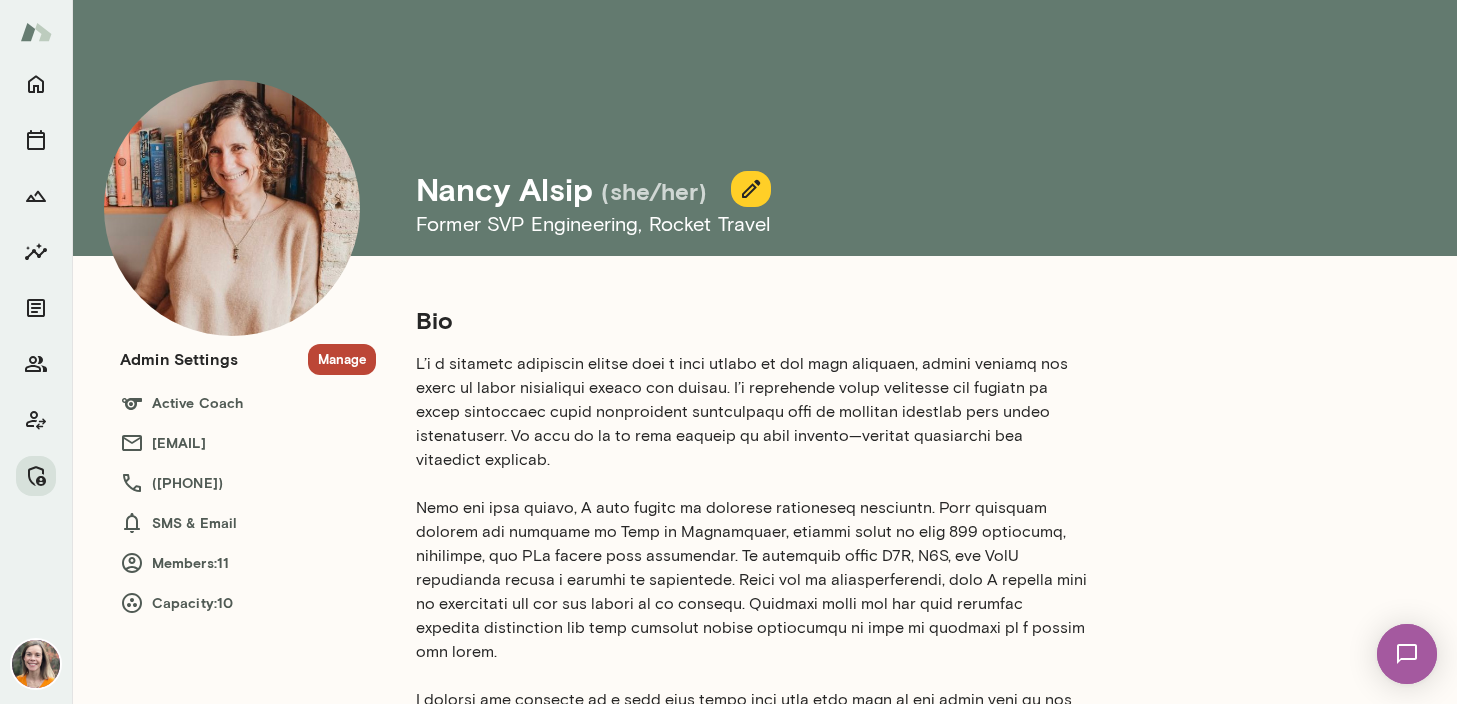 click on "Manage" at bounding box center [342, 359] 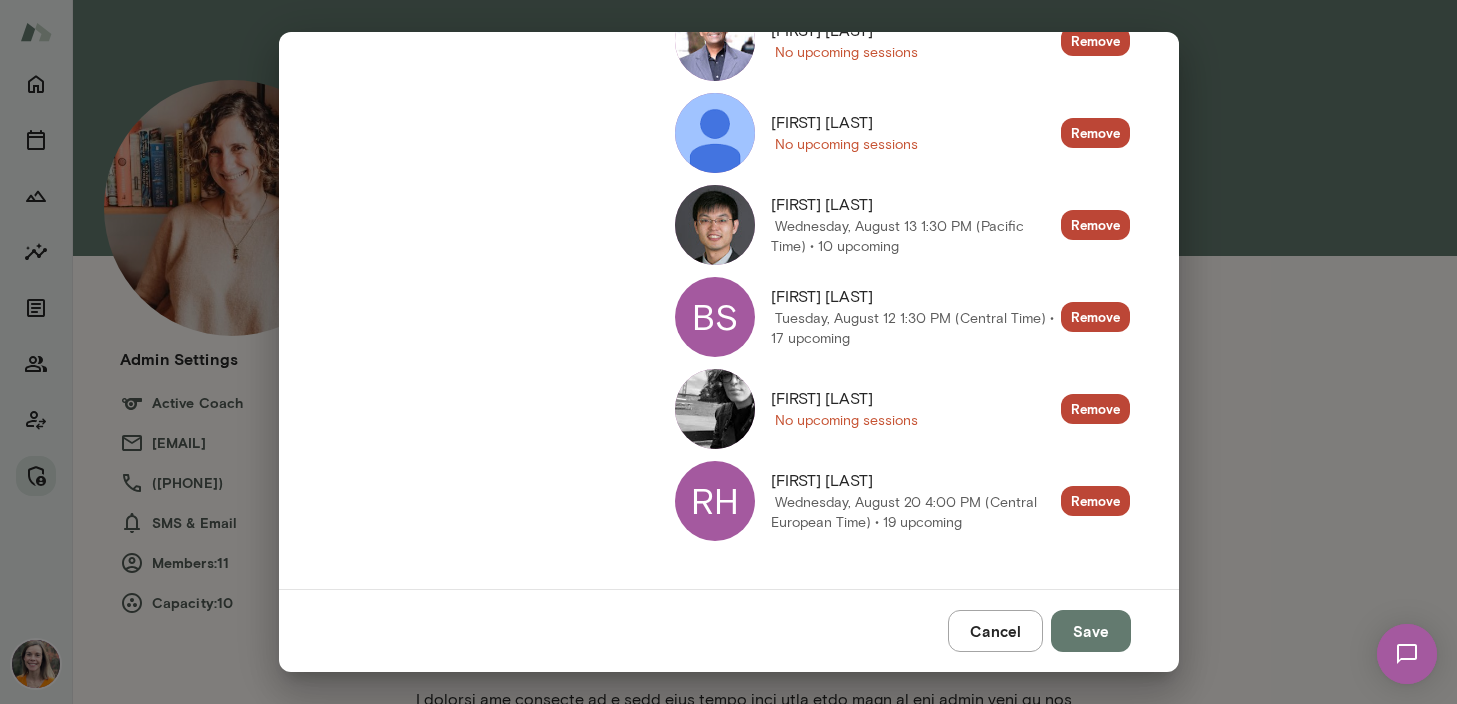 scroll, scrollTop: 0, scrollLeft: 0, axis: both 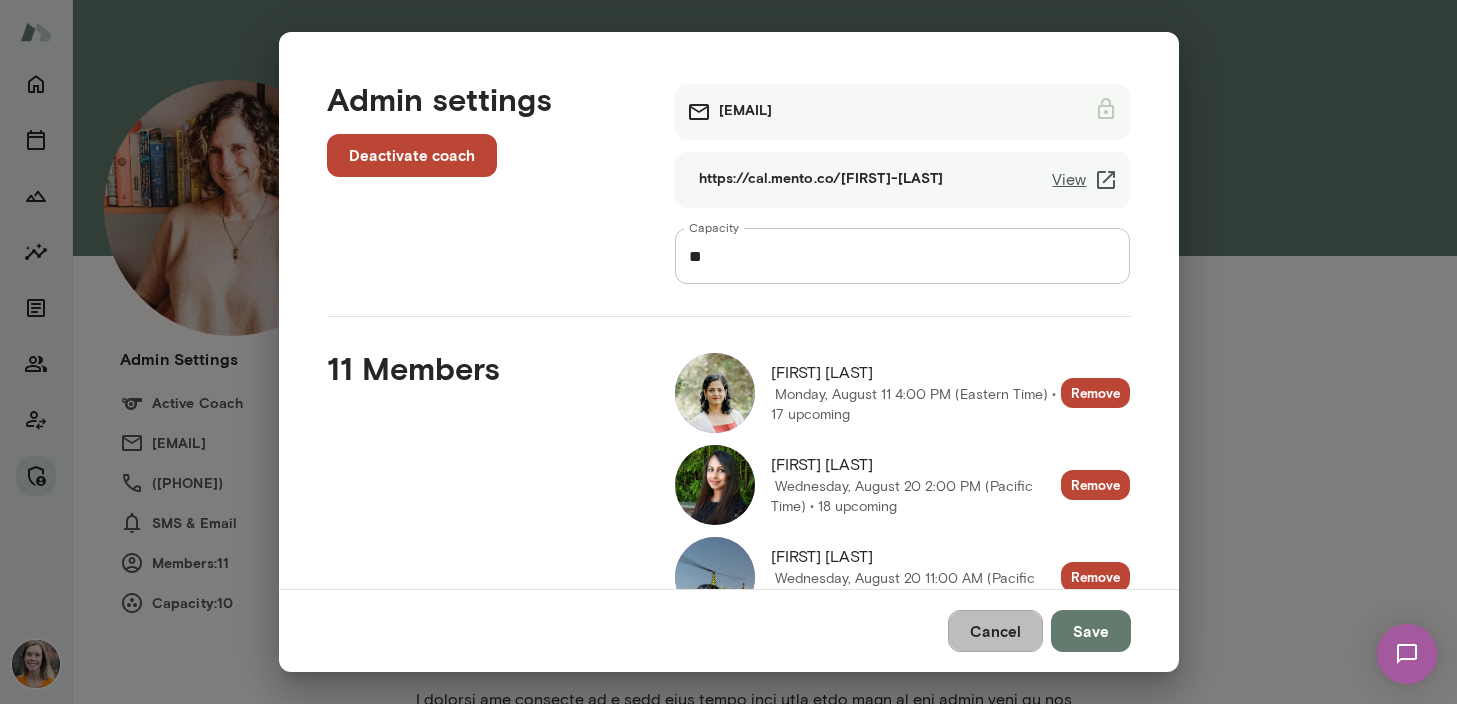 click on "Cancel" at bounding box center (995, 631) 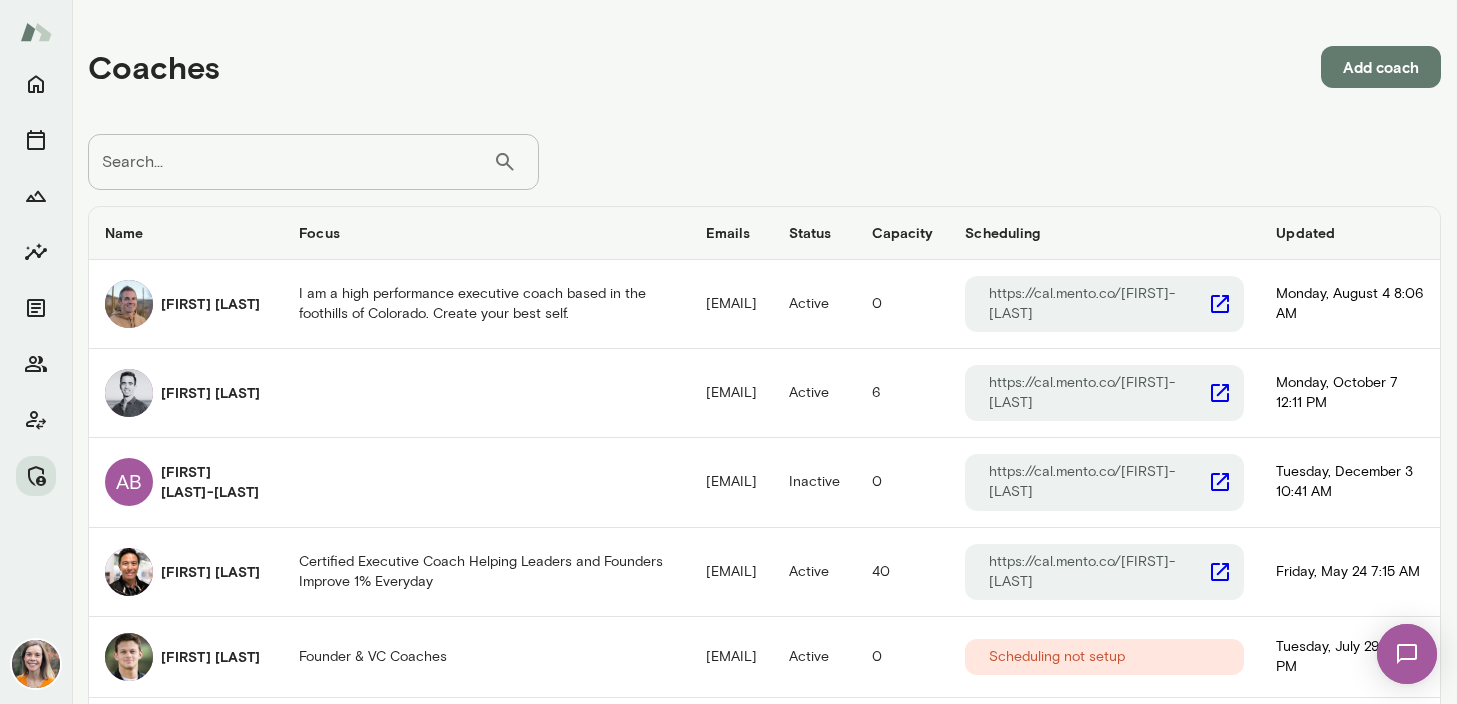 click on "Search..." at bounding box center [290, 162] 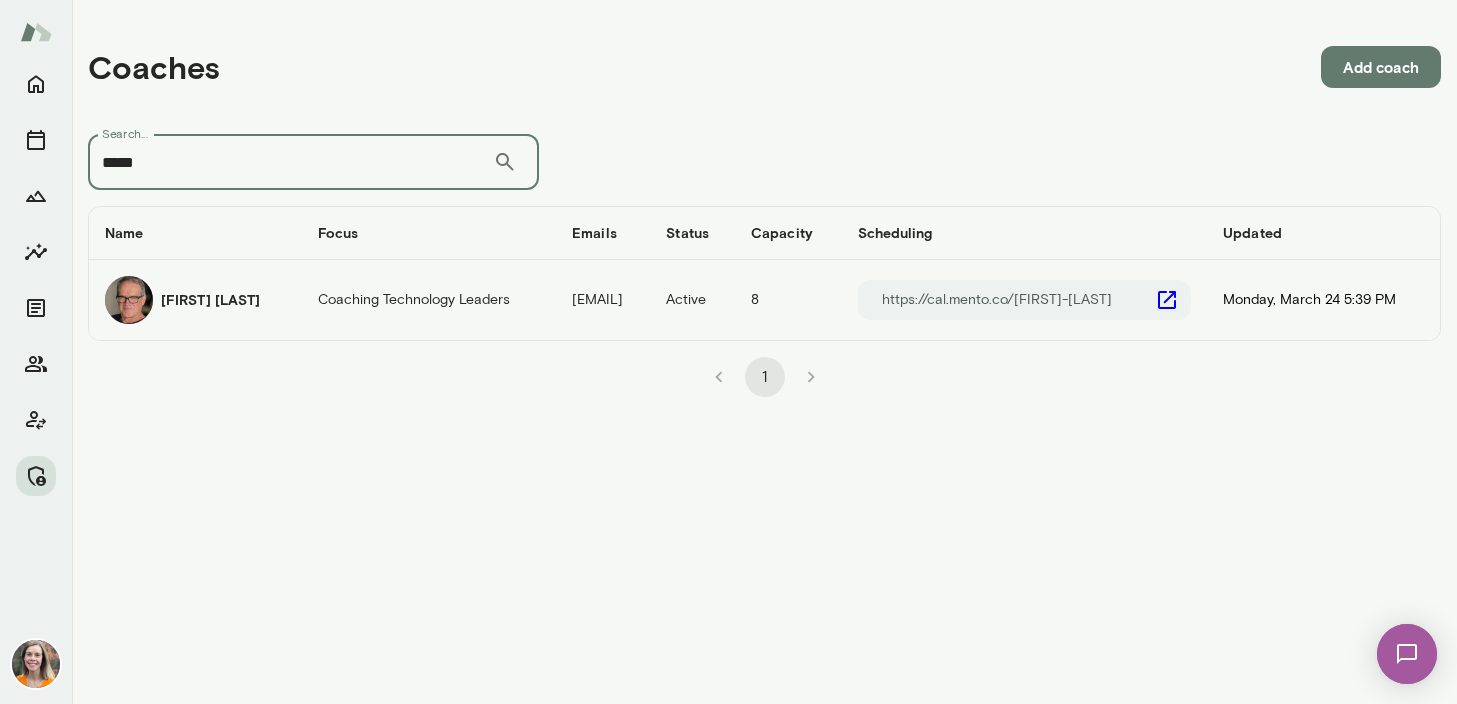 type on "*****" 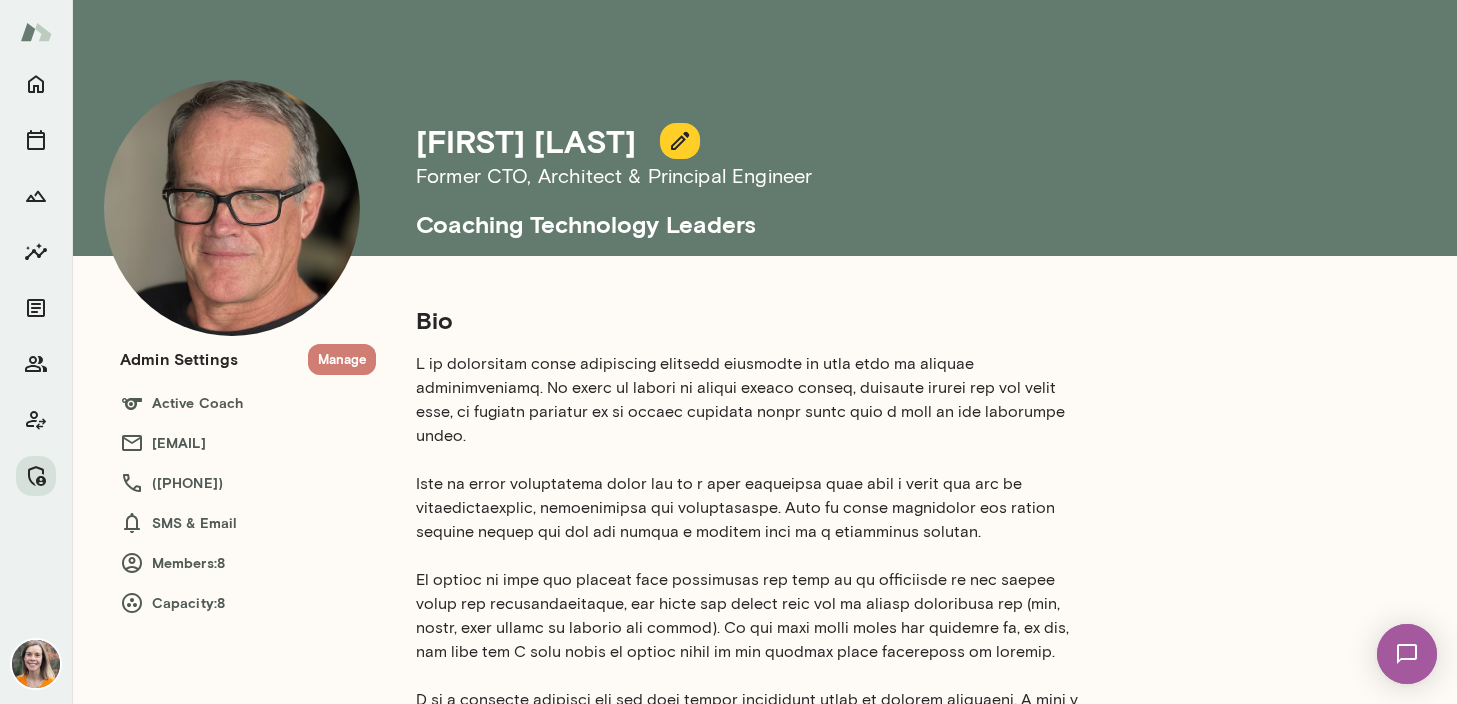 click on "Manage" at bounding box center (342, 359) 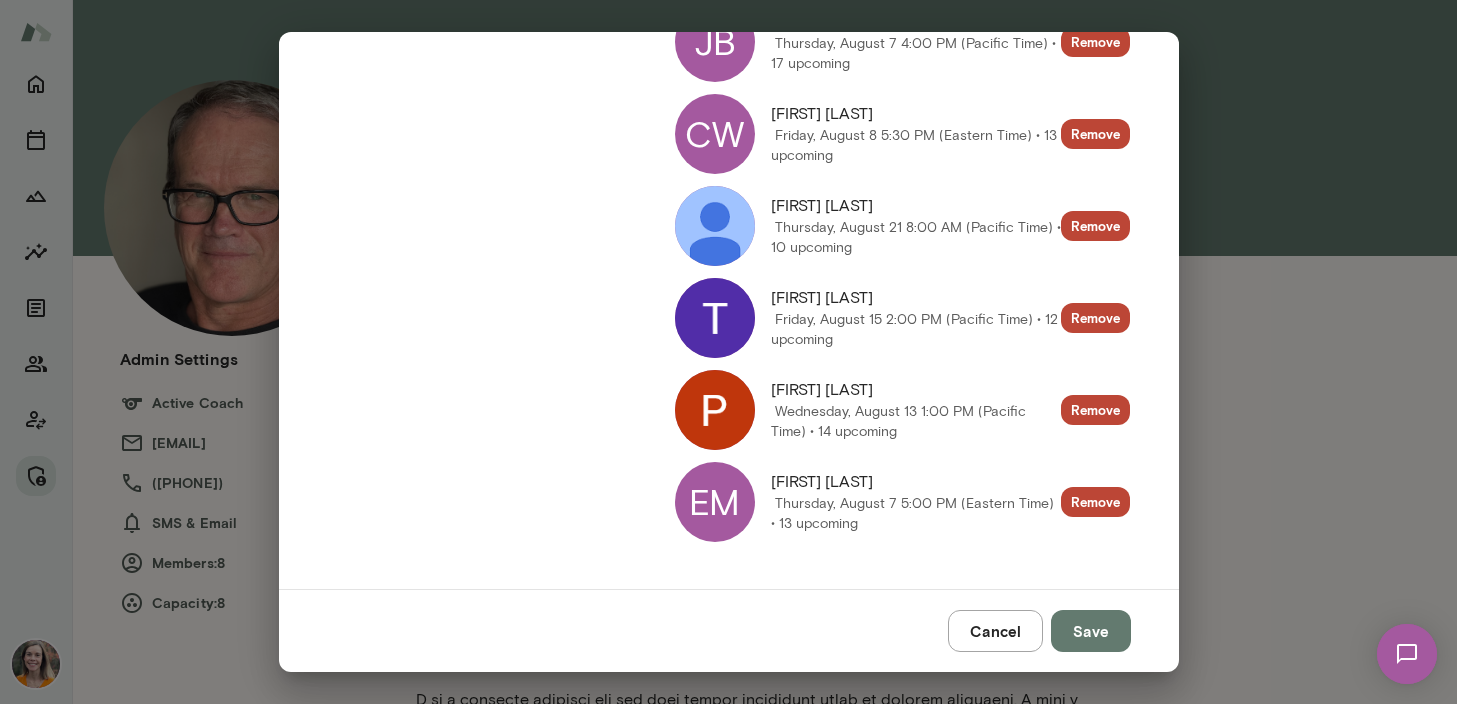 scroll, scrollTop: 0, scrollLeft: 0, axis: both 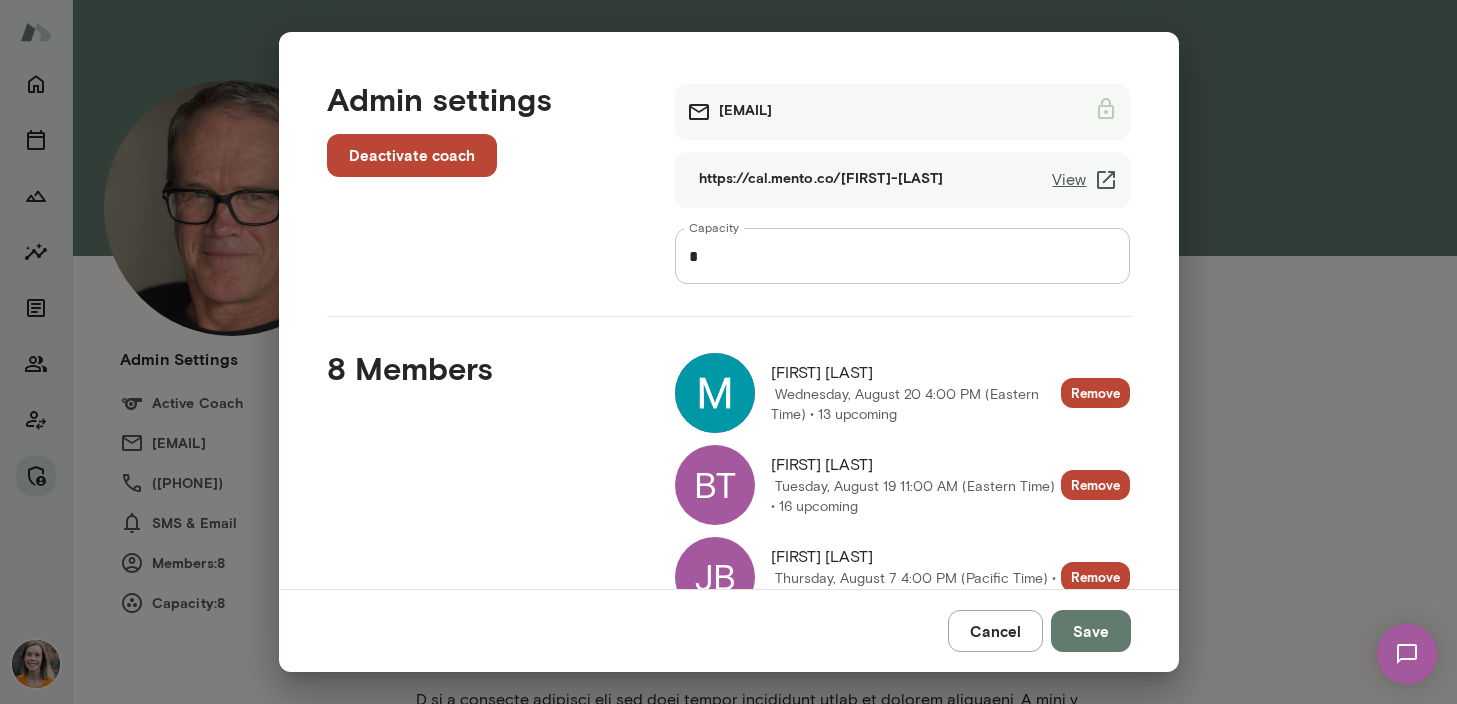 click on "Cancel" at bounding box center (995, 631) 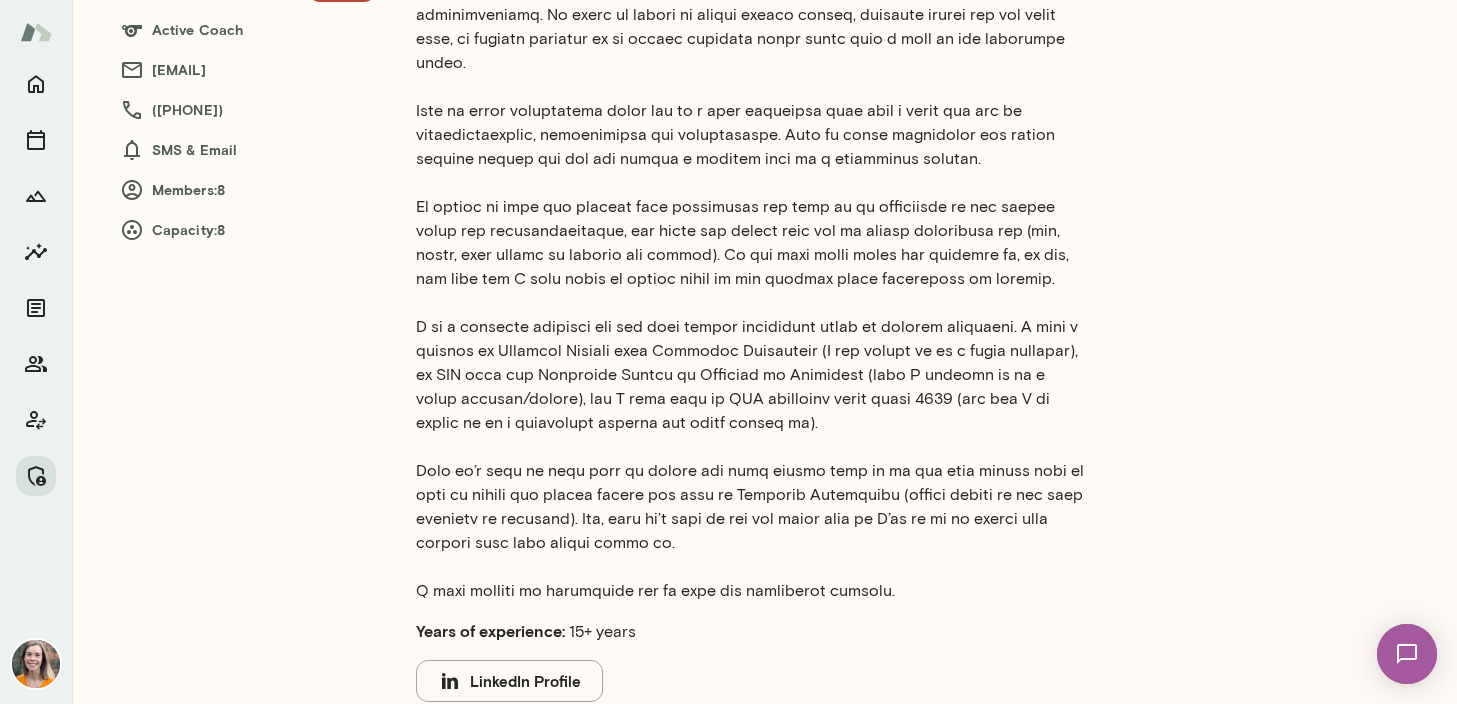 scroll, scrollTop: 386, scrollLeft: 0, axis: vertical 